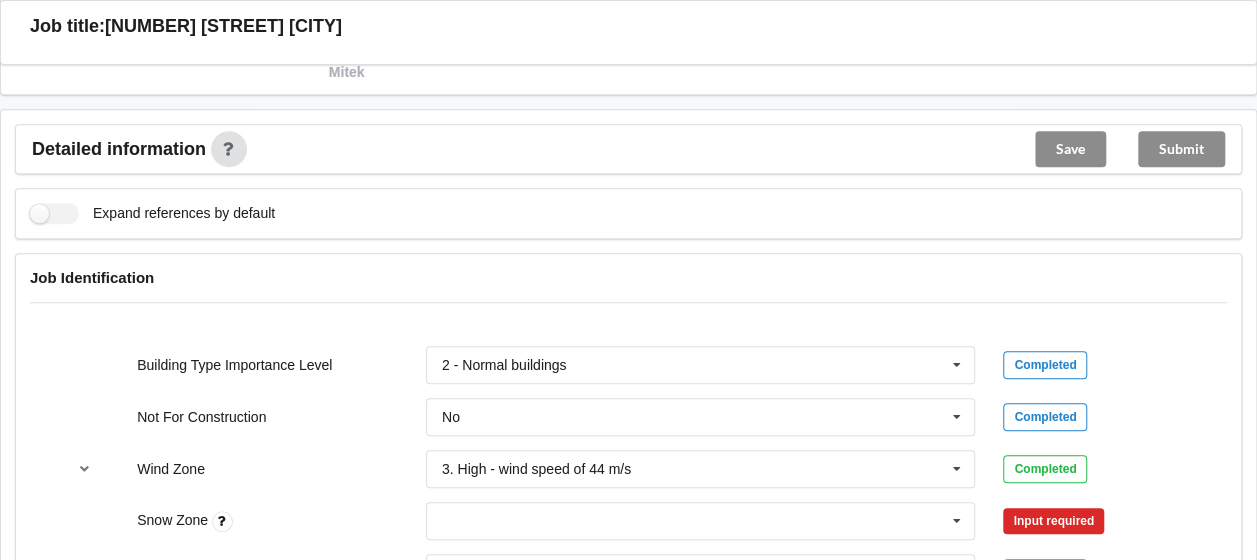 scroll, scrollTop: 800, scrollLeft: 0, axis: vertical 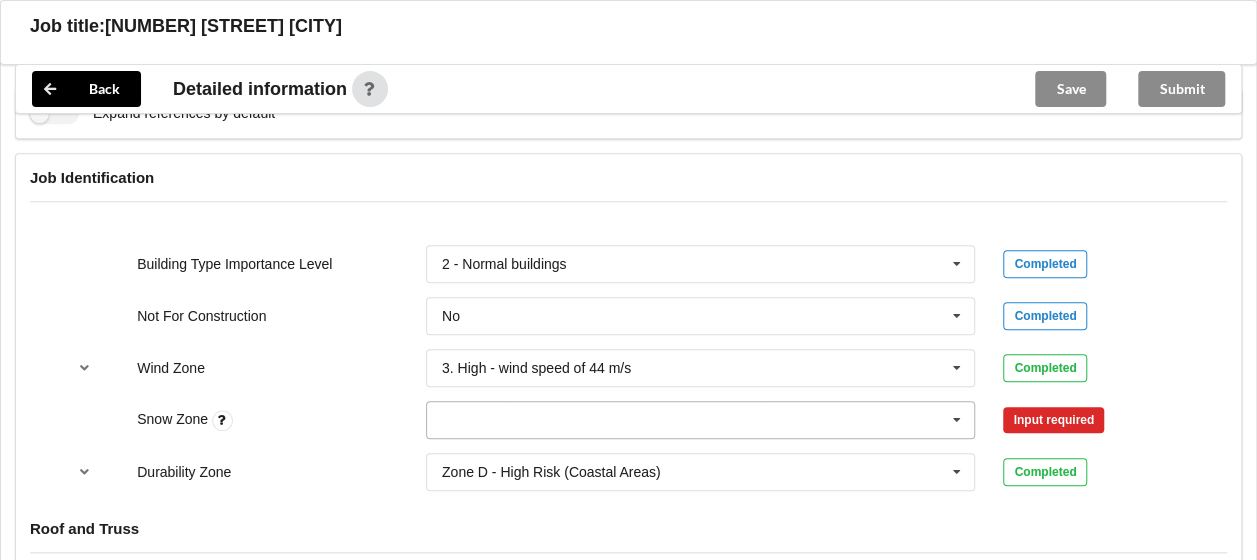 click at bounding box center (702, 420) 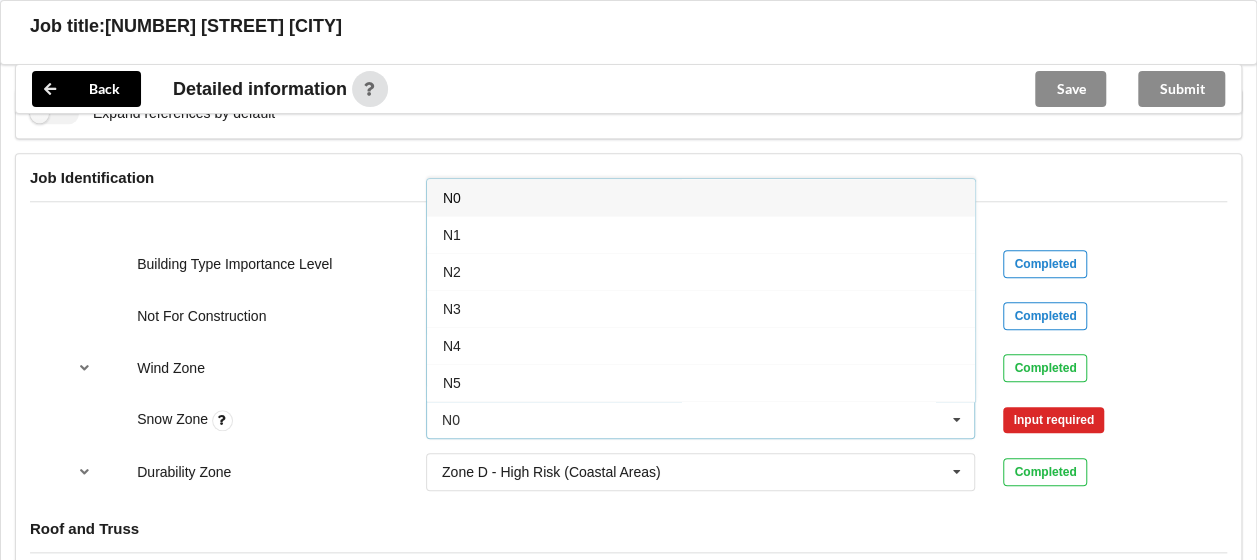 click on "N0" at bounding box center (701, 197) 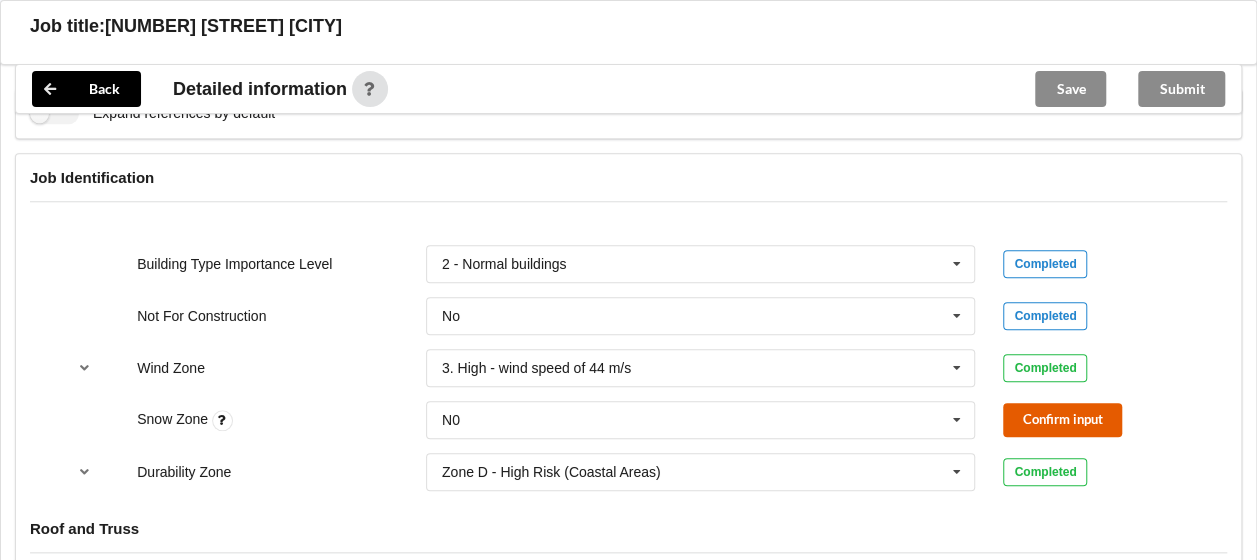 click on "Confirm input" at bounding box center [1062, 419] 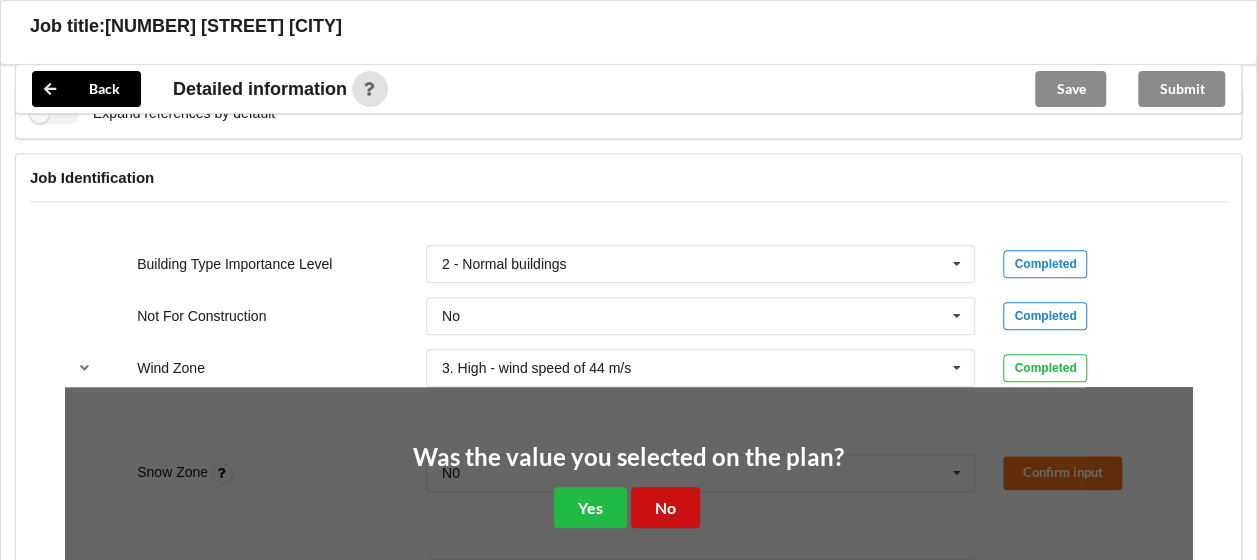 click on "No" at bounding box center (665, 507) 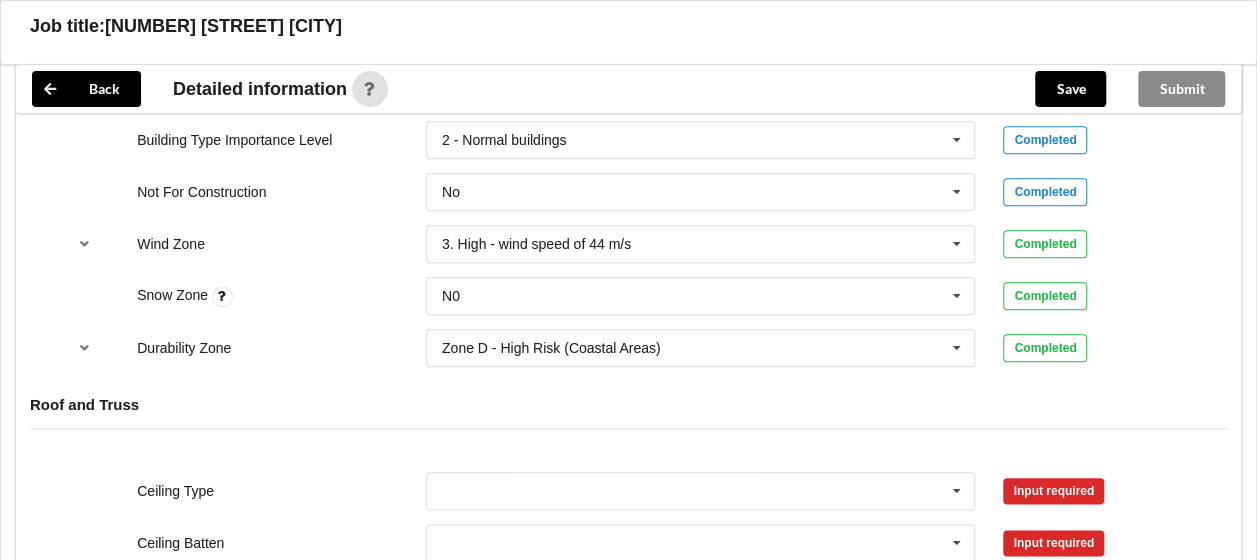 scroll, scrollTop: 1200, scrollLeft: 0, axis: vertical 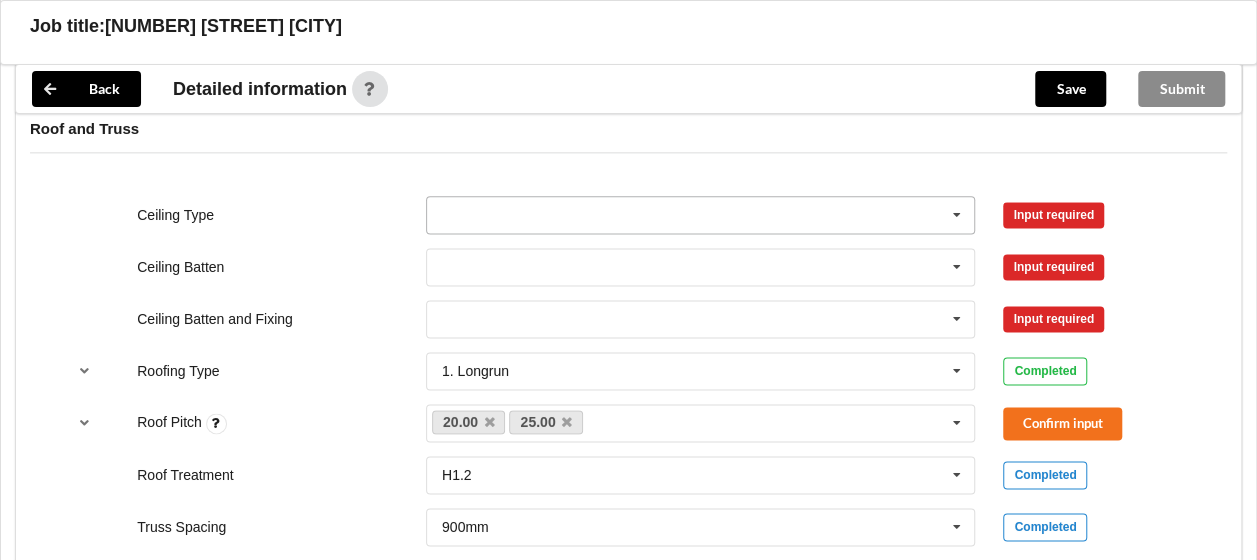 click at bounding box center (702, 215) 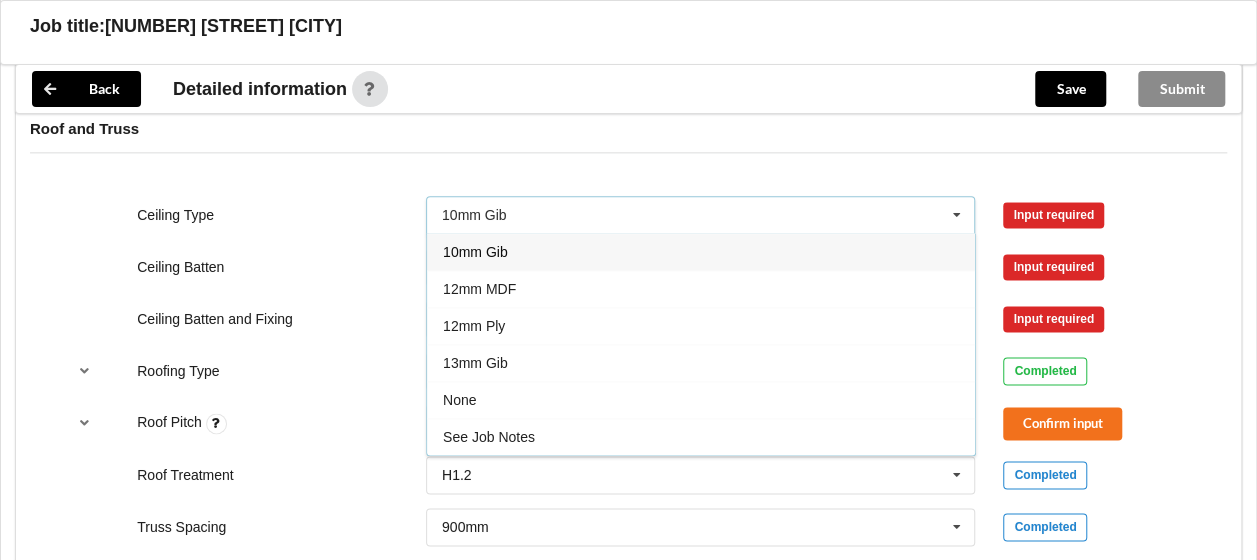 click on "10mm Gib" at bounding box center [475, 252] 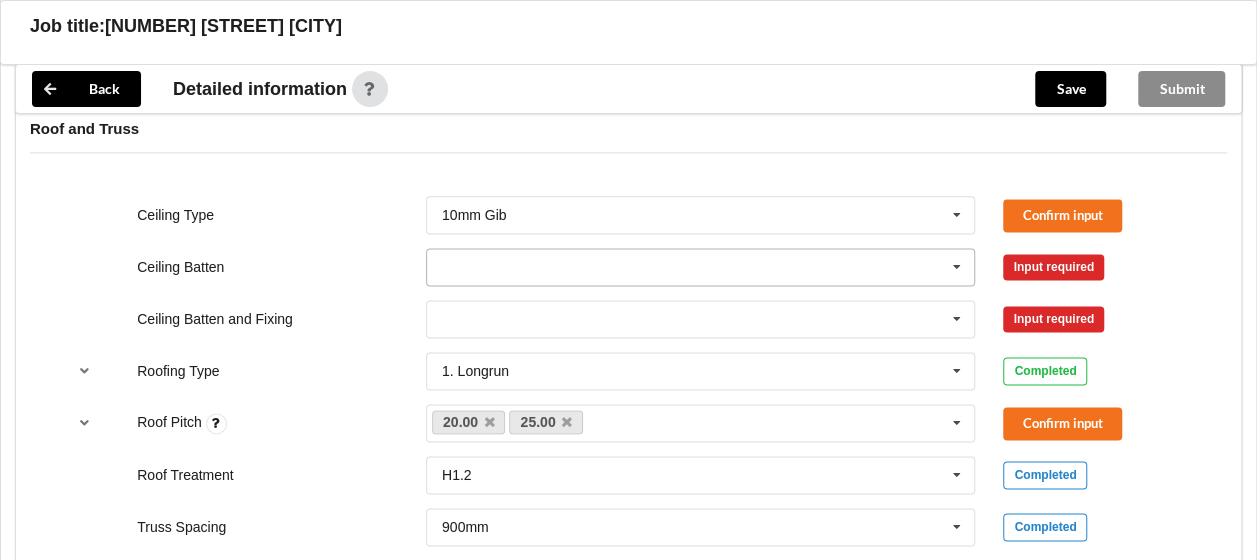 click at bounding box center (702, 267) 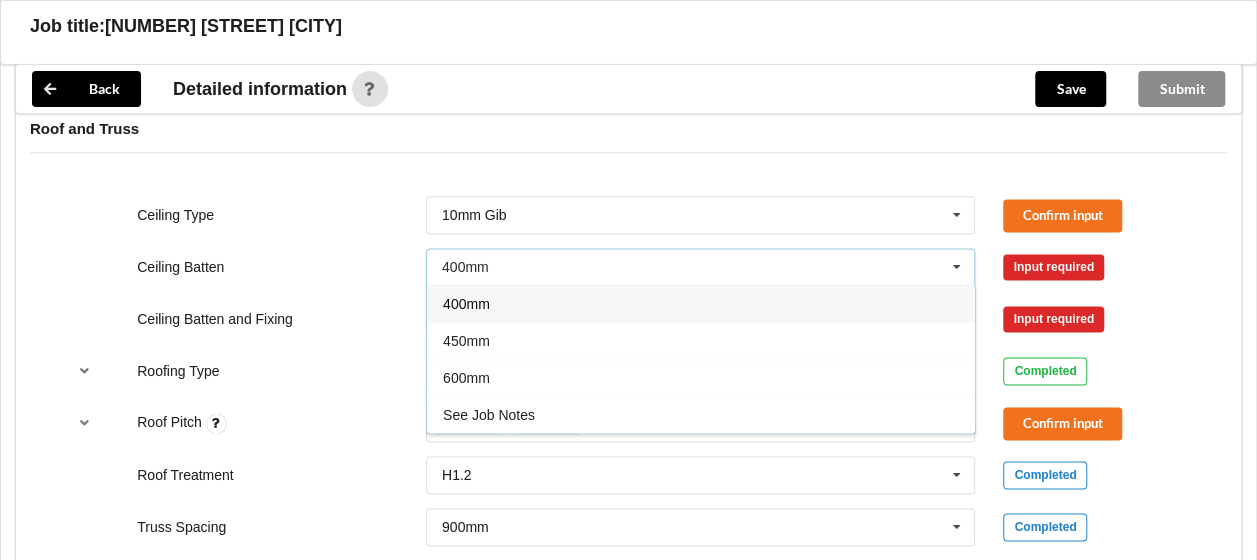 click on "400mm" at bounding box center [466, 304] 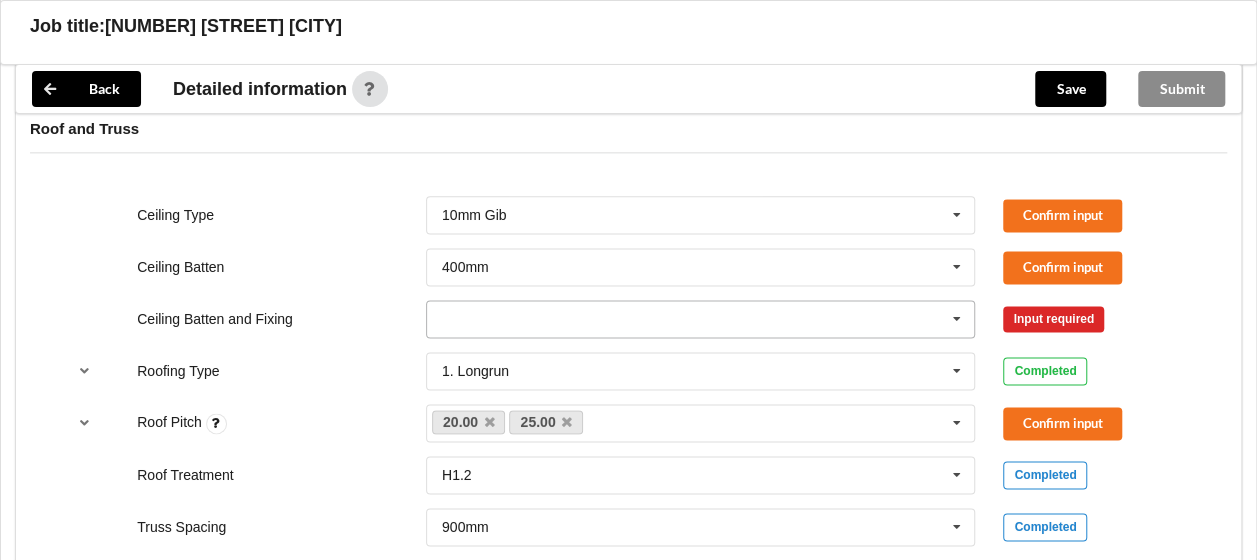 click at bounding box center (702, 319) 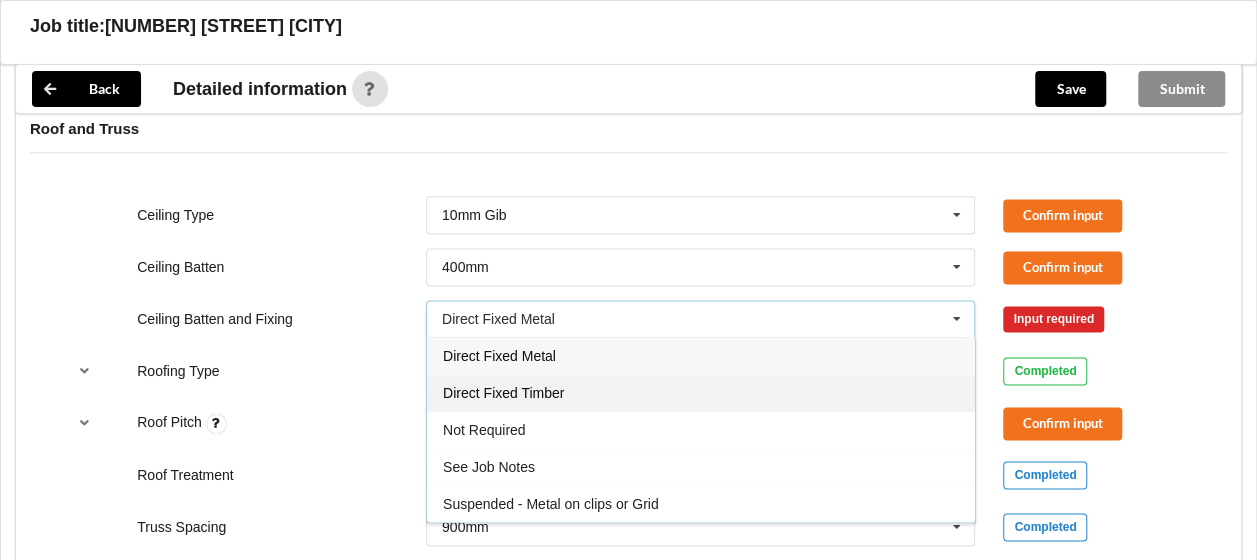 click on "Direct Fixed Timber" at bounding box center (503, 393) 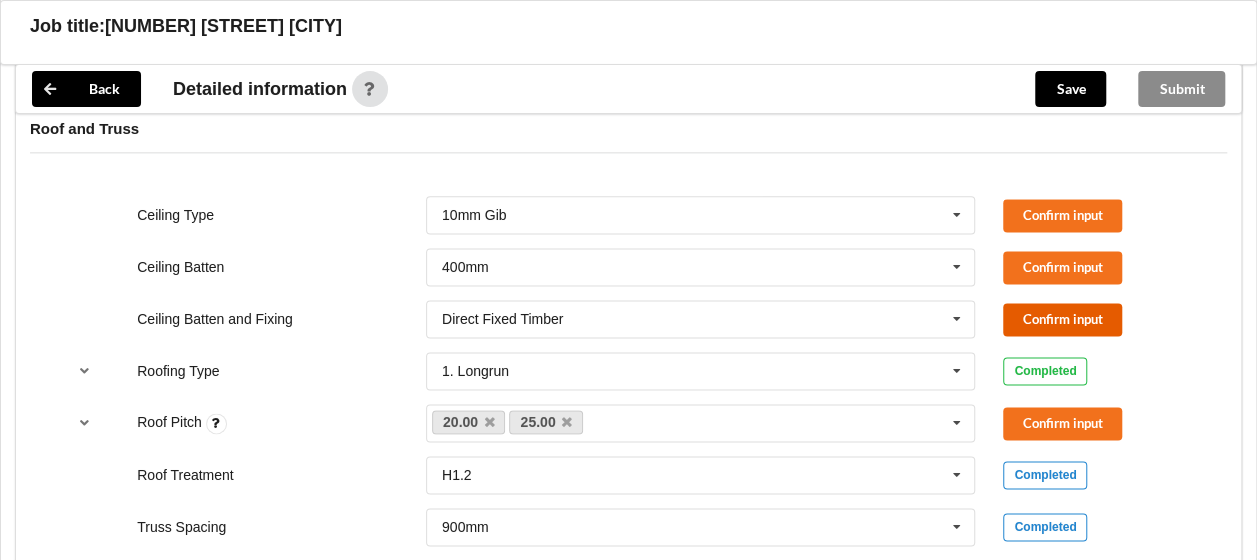 click on "Confirm input" at bounding box center [1062, 319] 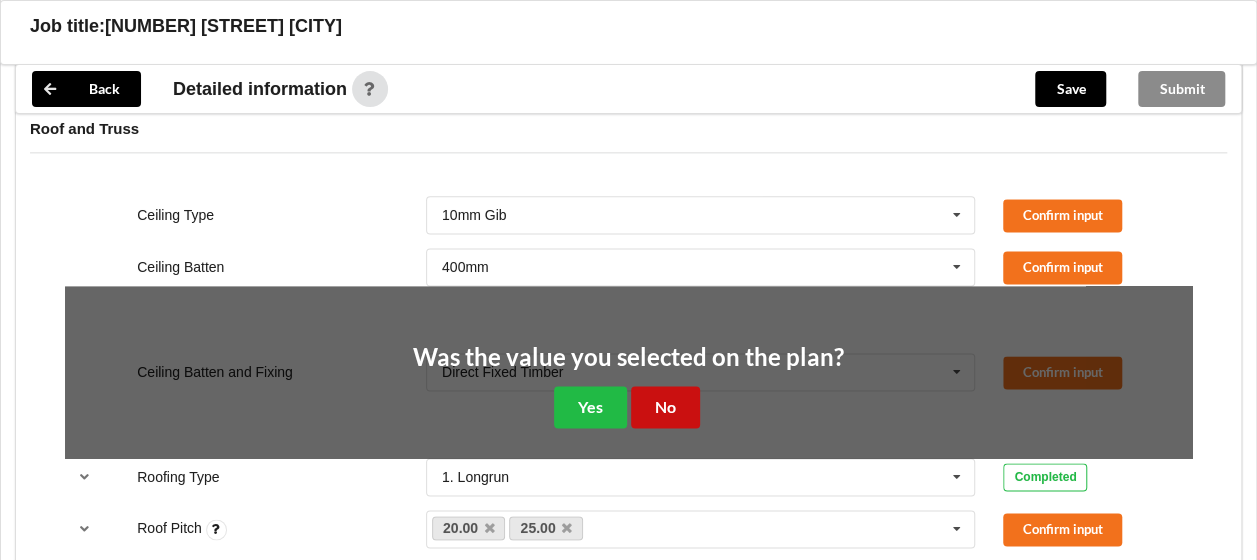 click on "No" at bounding box center [665, 406] 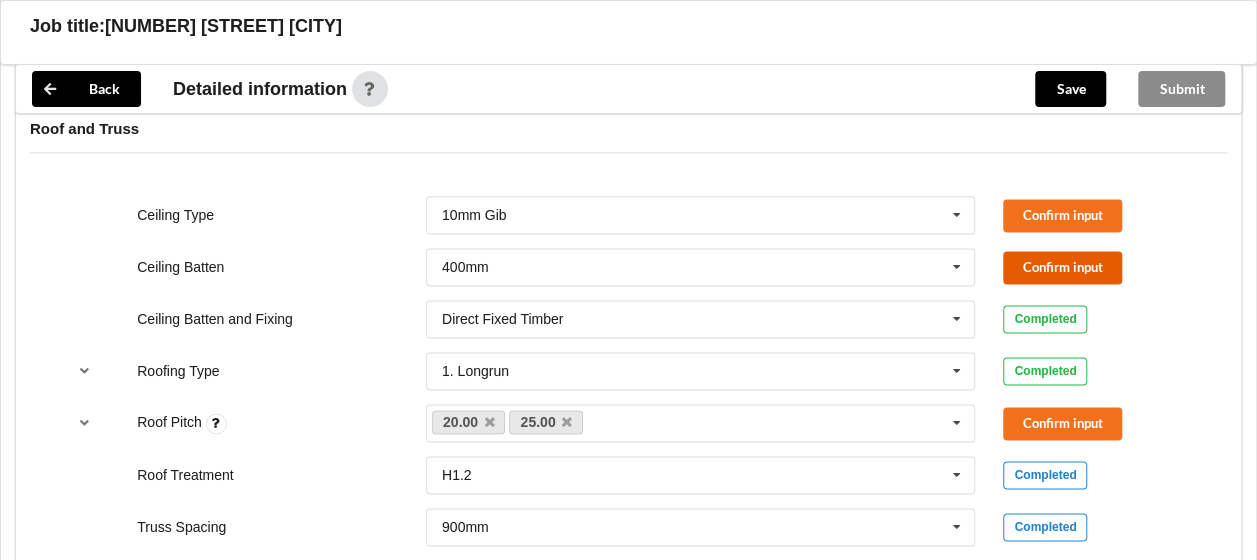 click on "Confirm input" at bounding box center (1062, 267) 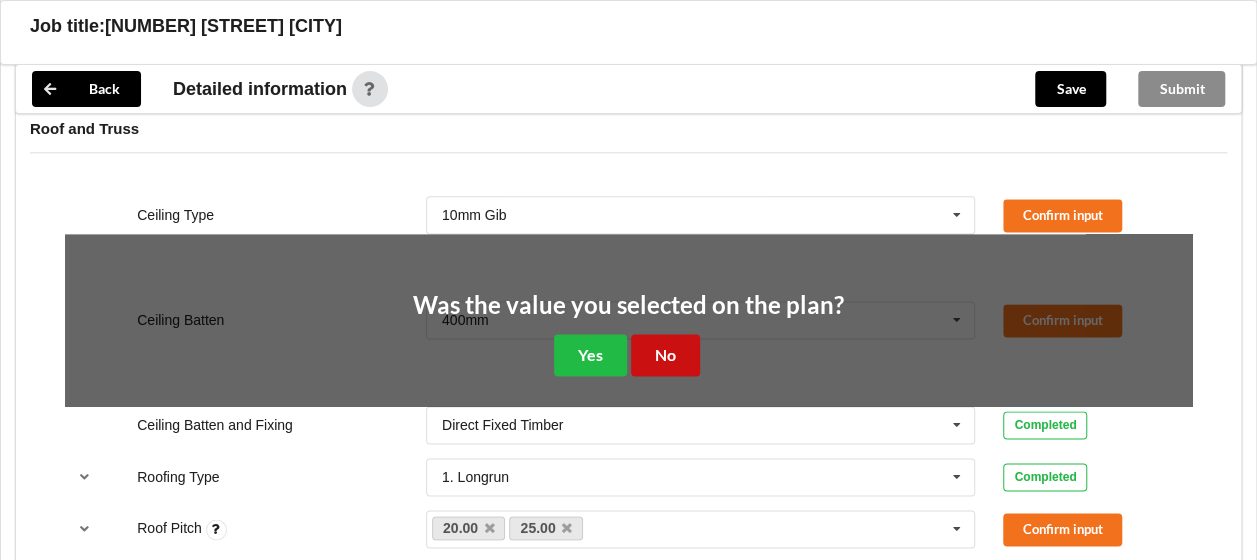 click on "No" at bounding box center [665, 354] 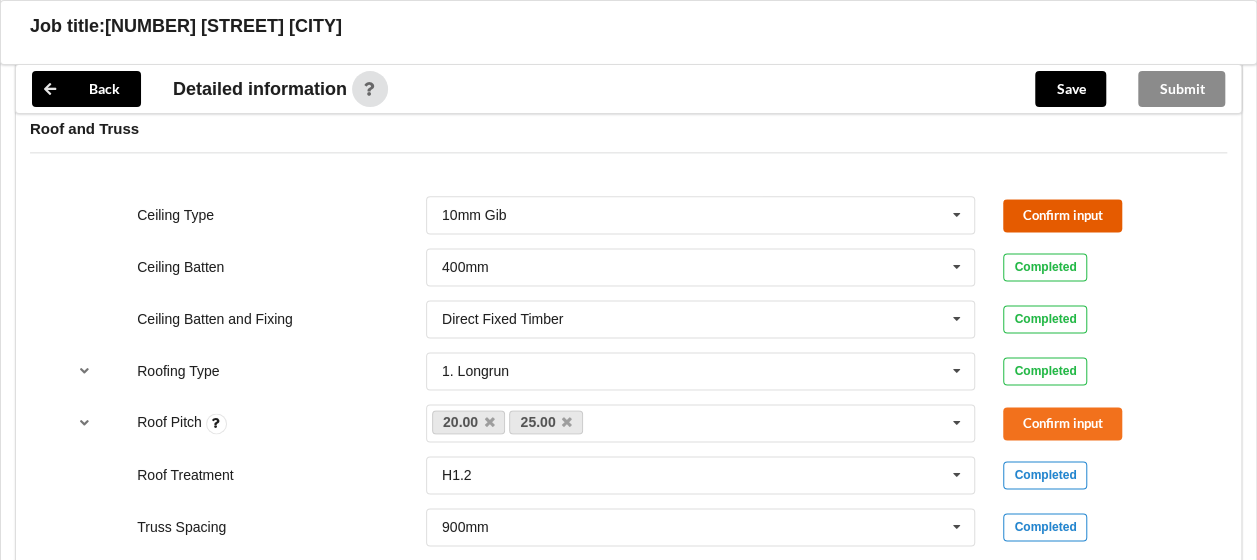 click on "Confirm input" at bounding box center [1062, 215] 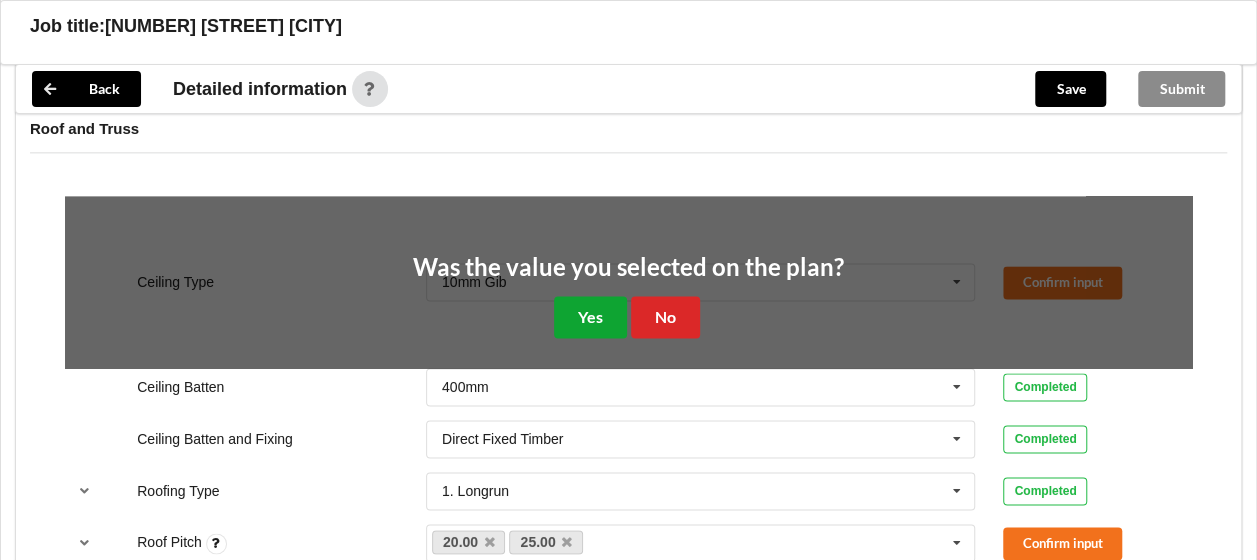 click on "Yes" at bounding box center [590, 316] 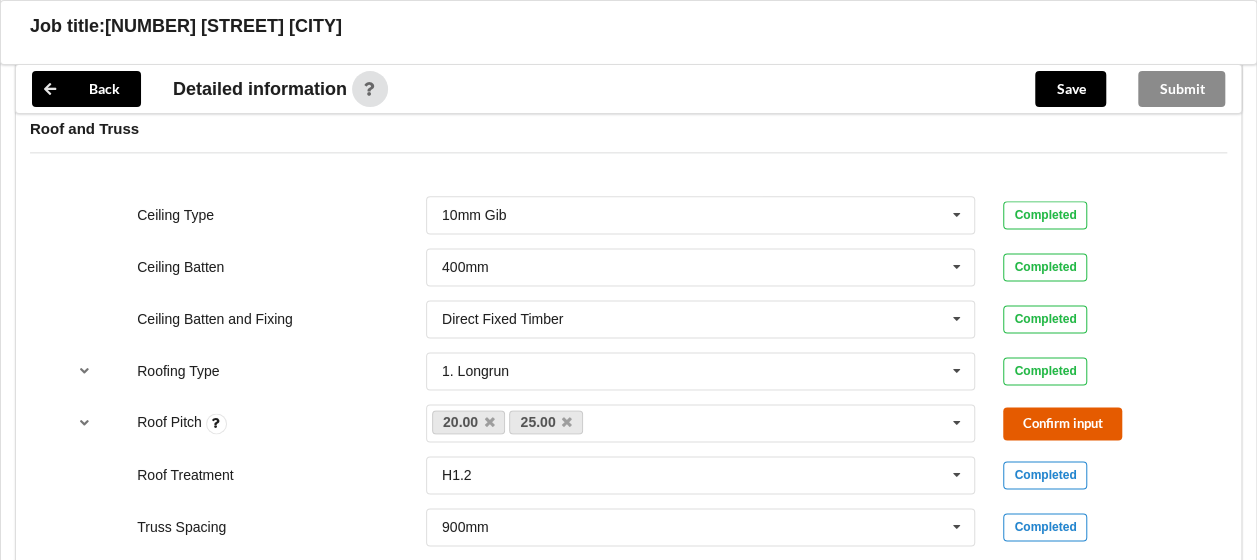 click on "Confirm input" at bounding box center (1062, 423) 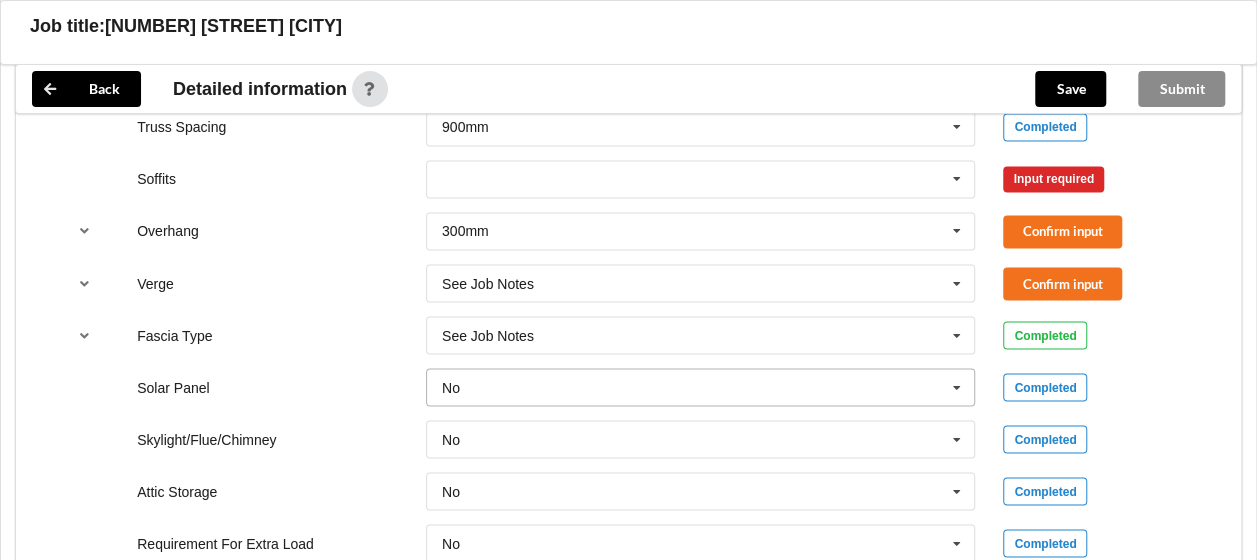 scroll, scrollTop: 1500, scrollLeft: 0, axis: vertical 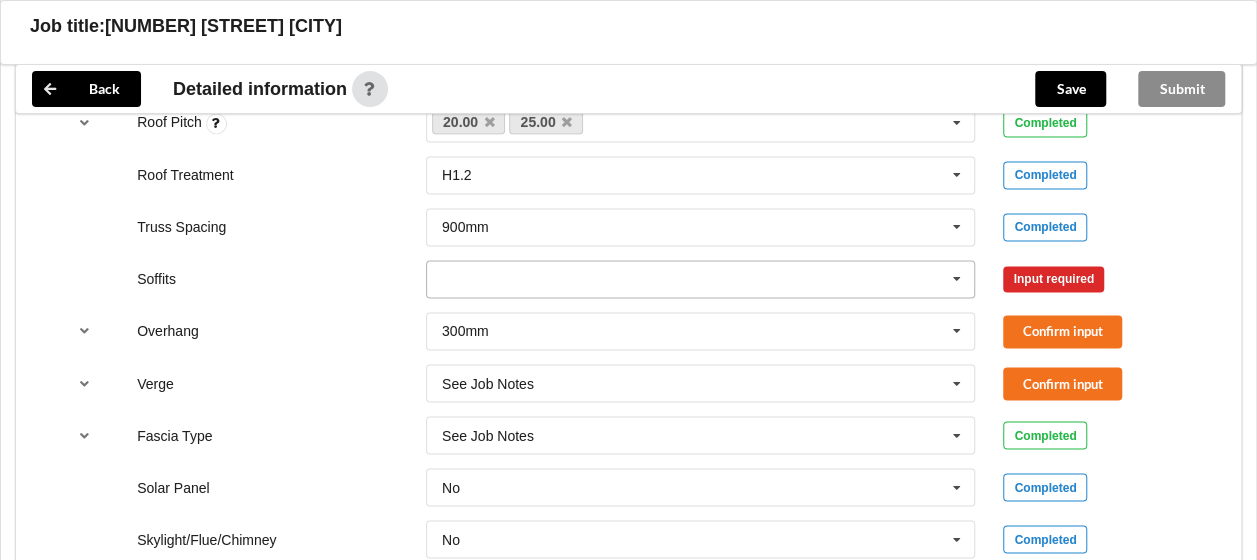 click at bounding box center (702, 279) 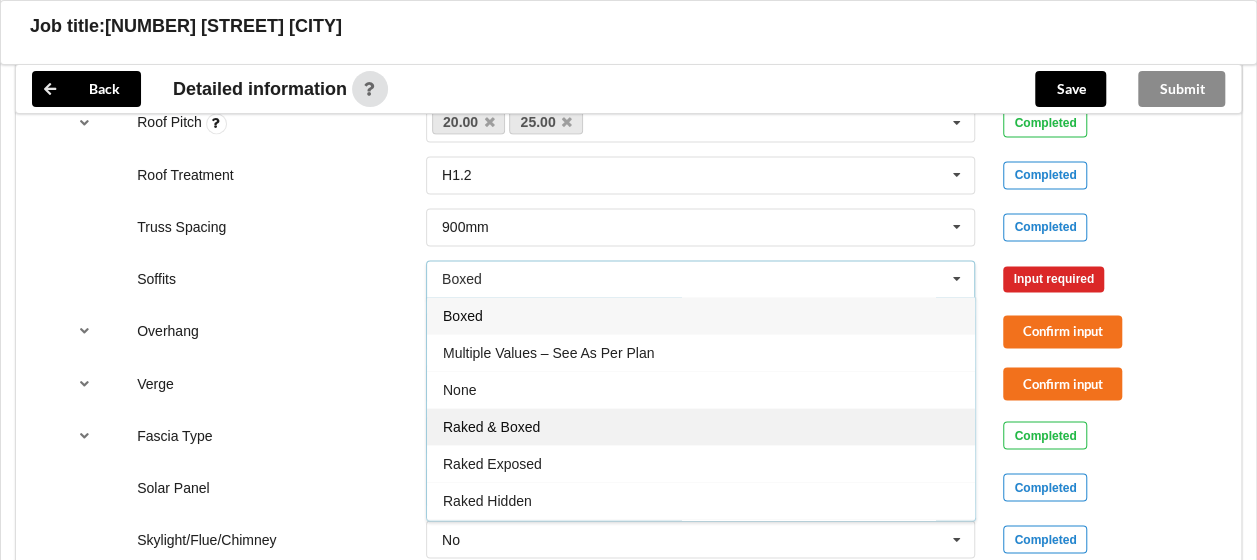 click on "Raked & Boxed" at bounding box center (491, 427) 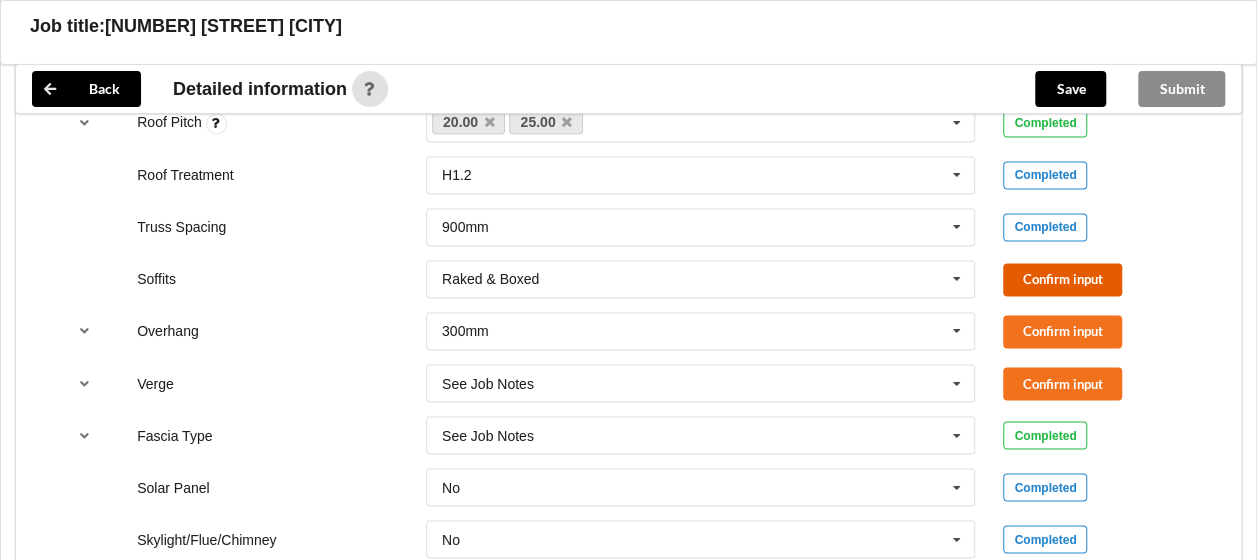 click on "Confirm input" at bounding box center (1062, 279) 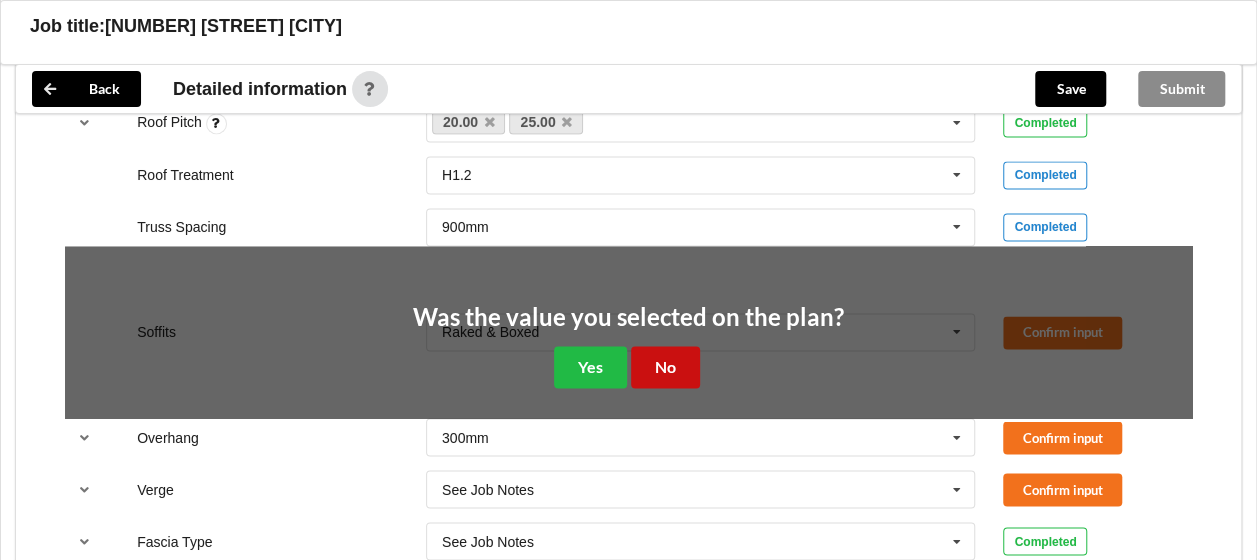 click on "No" at bounding box center (665, 366) 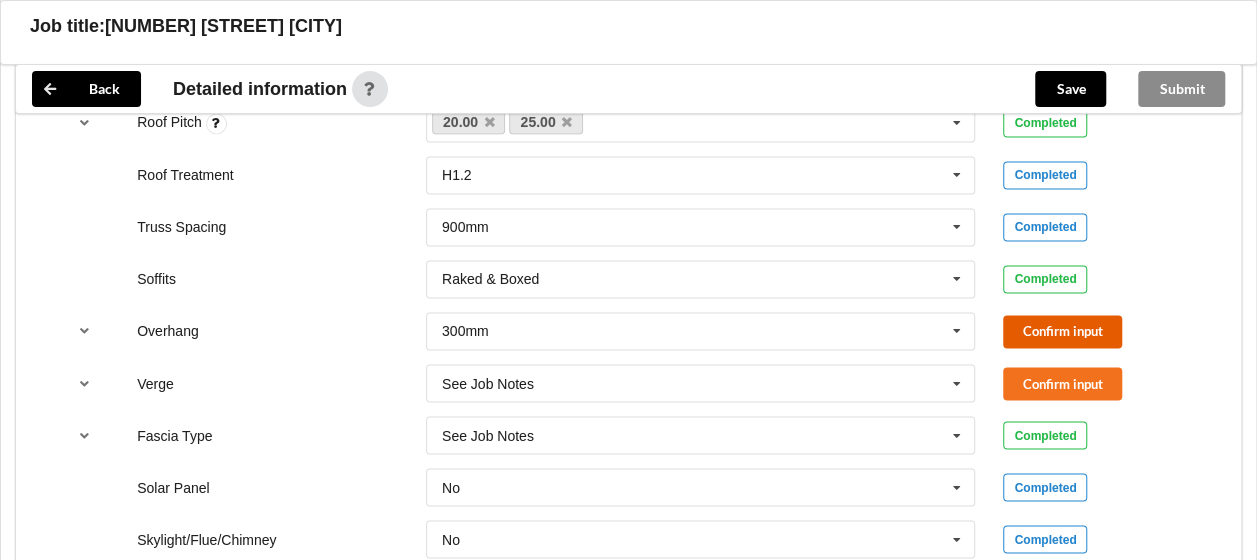 click on "Confirm input" at bounding box center (1062, 331) 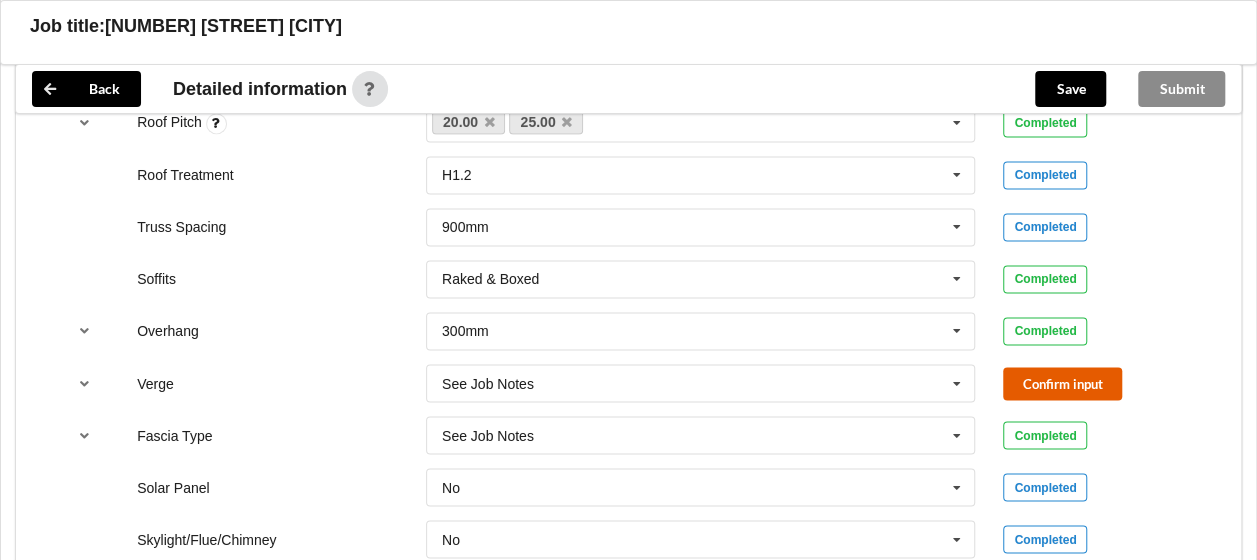 click on "Confirm input" at bounding box center (1062, 383) 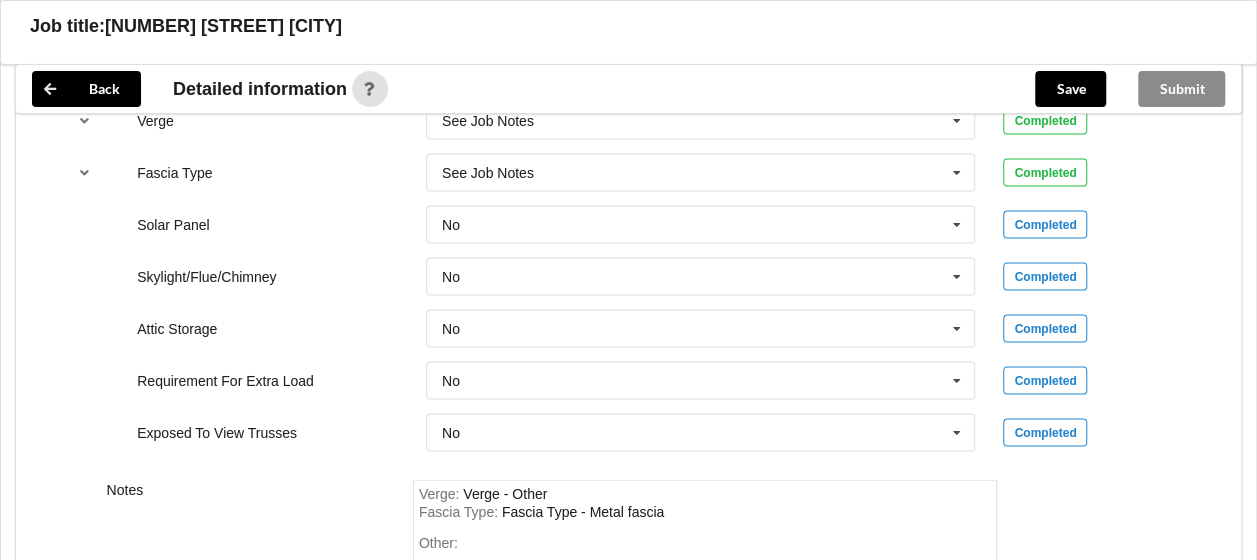 scroll, scrollTop: 2000, scrollLeft: 0, axis: vertical 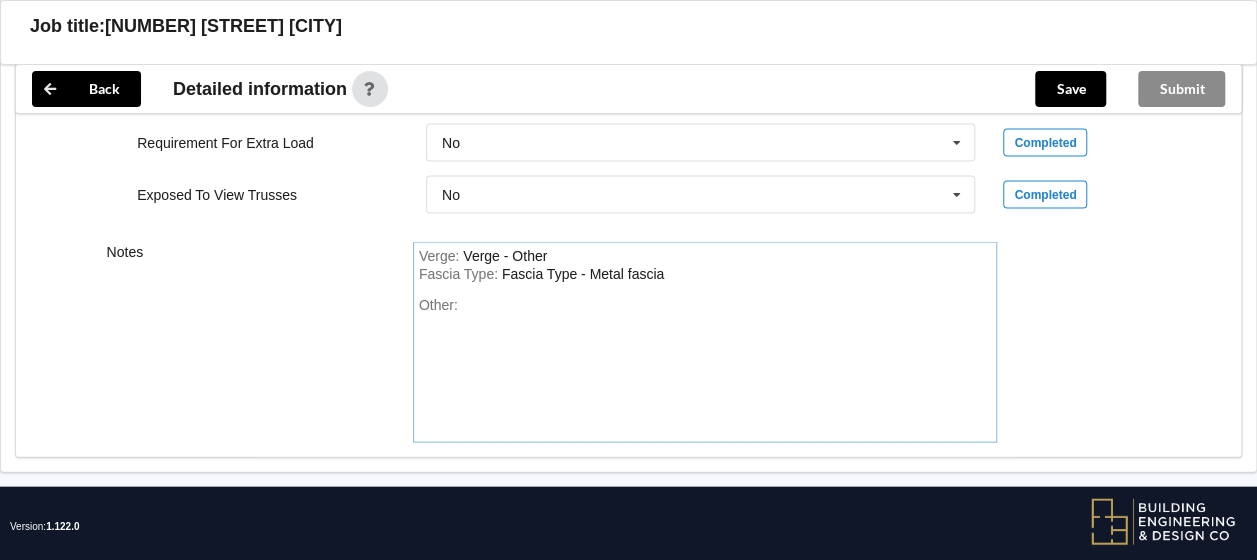 click on "Other:" at bounding box center [705, 367] 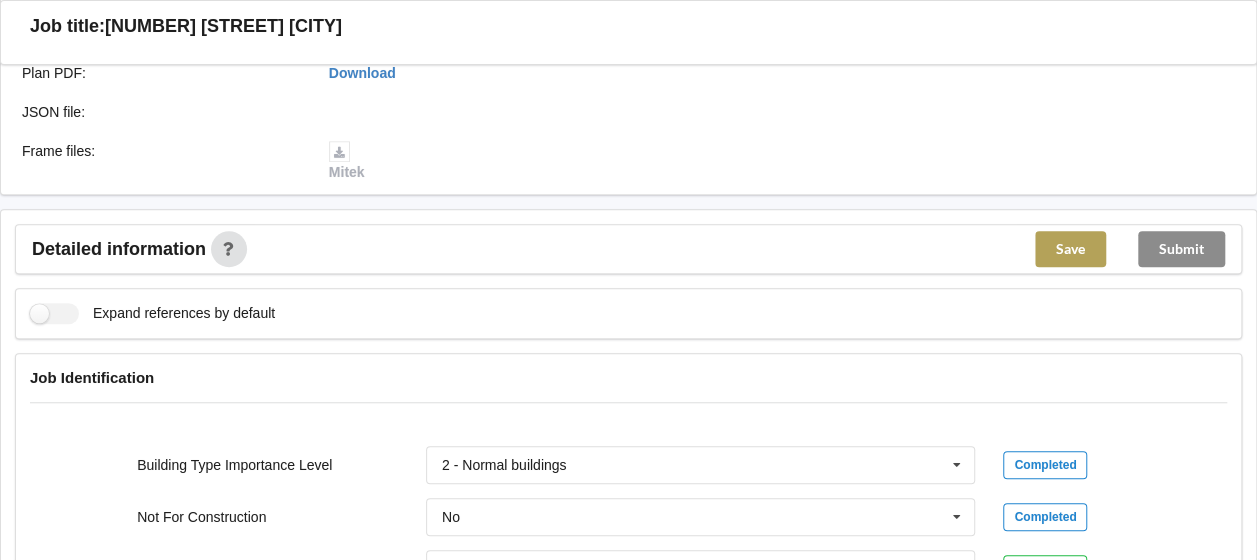 click on "Save" at bounding box center [1070, 249] 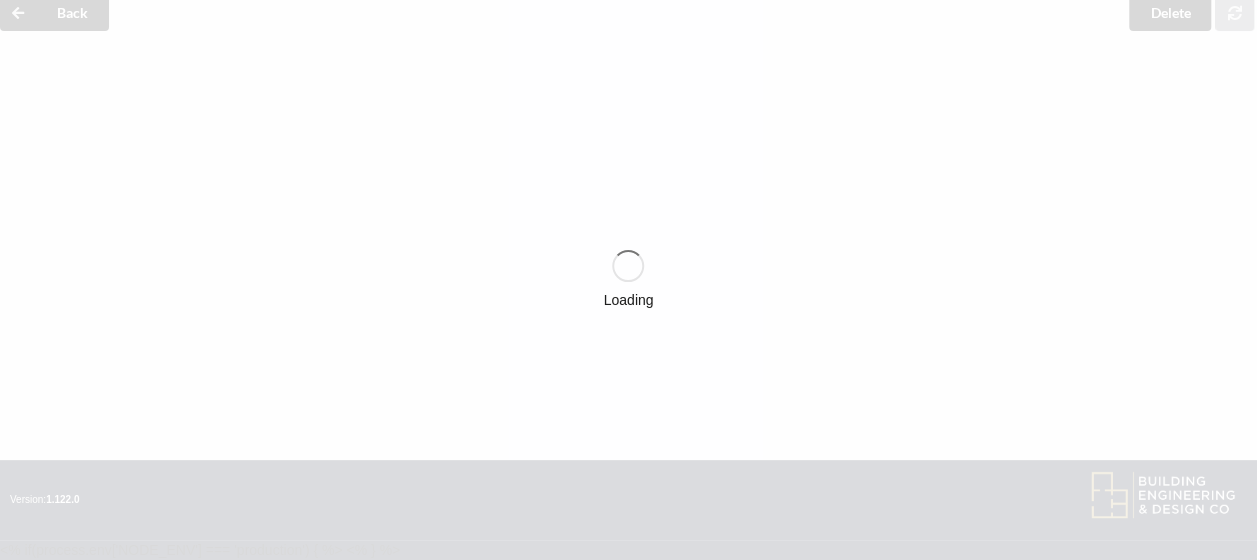 scroll, scrollTop: 600, scrollLeft: 0, axis: vertical 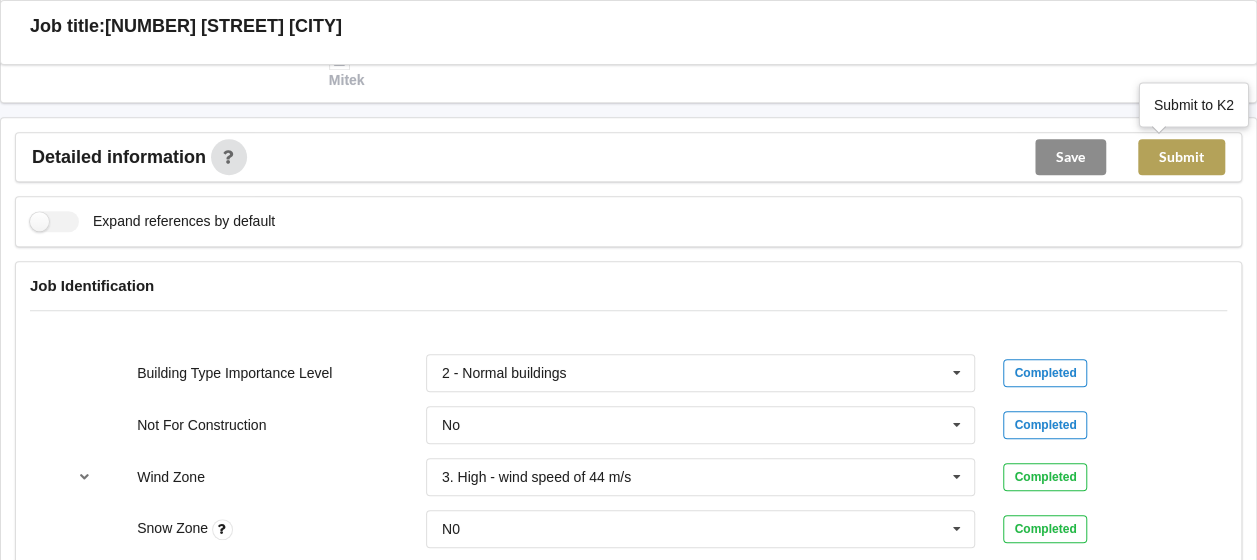 click on "Submit" at bounding box center [1181, 157] 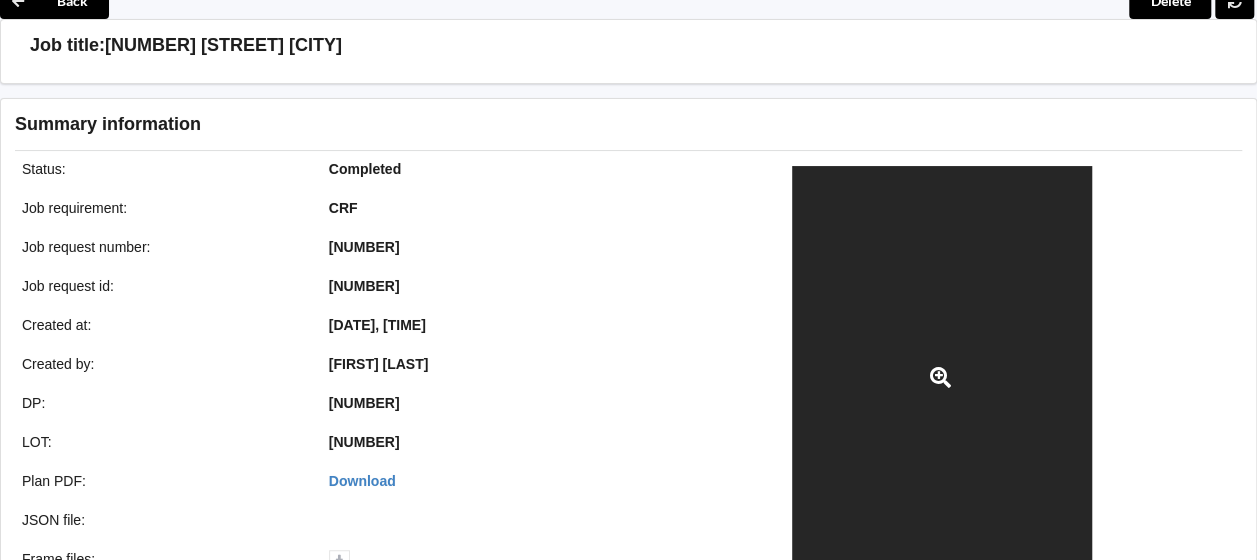 scroll, scrollTop: 0, scrollLeft: 0, axis: both 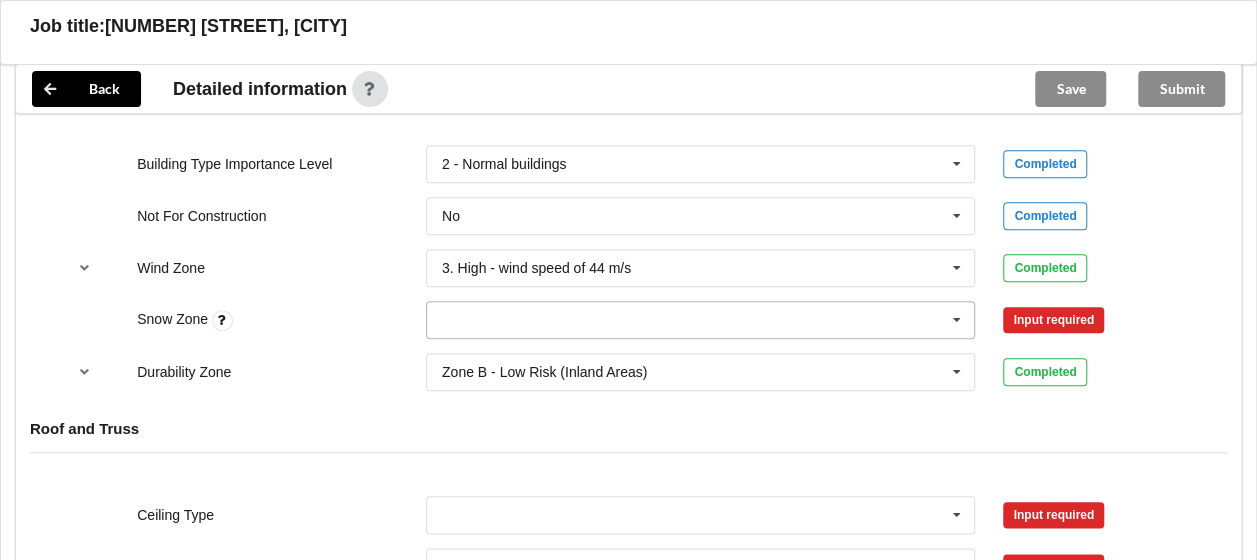 click at bounding box center [957, 320] 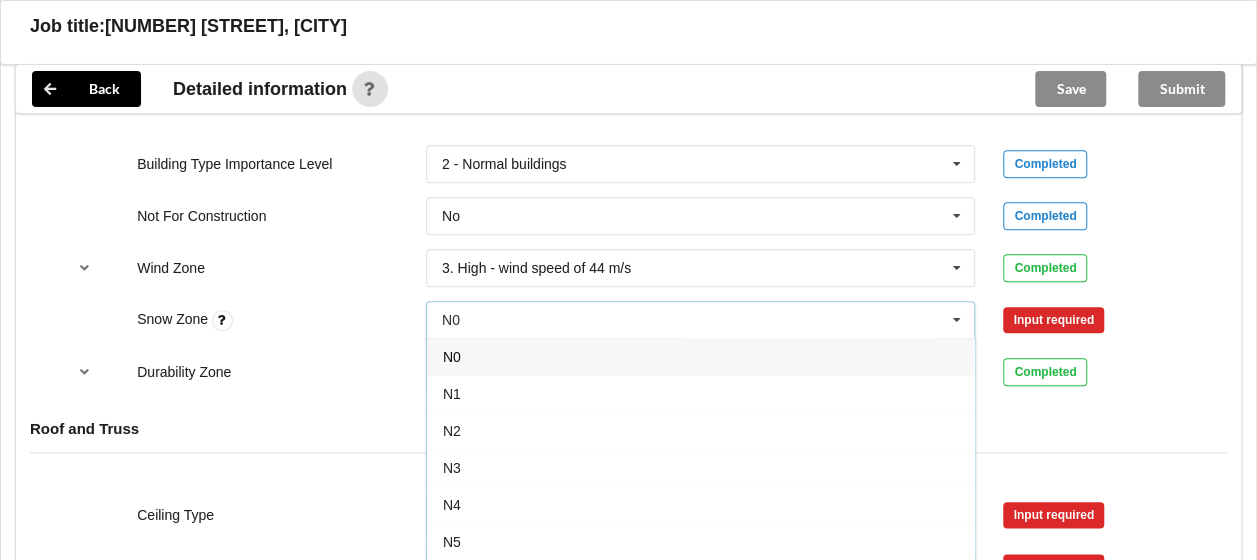 click on "N0" at bounding box center (701, 356) 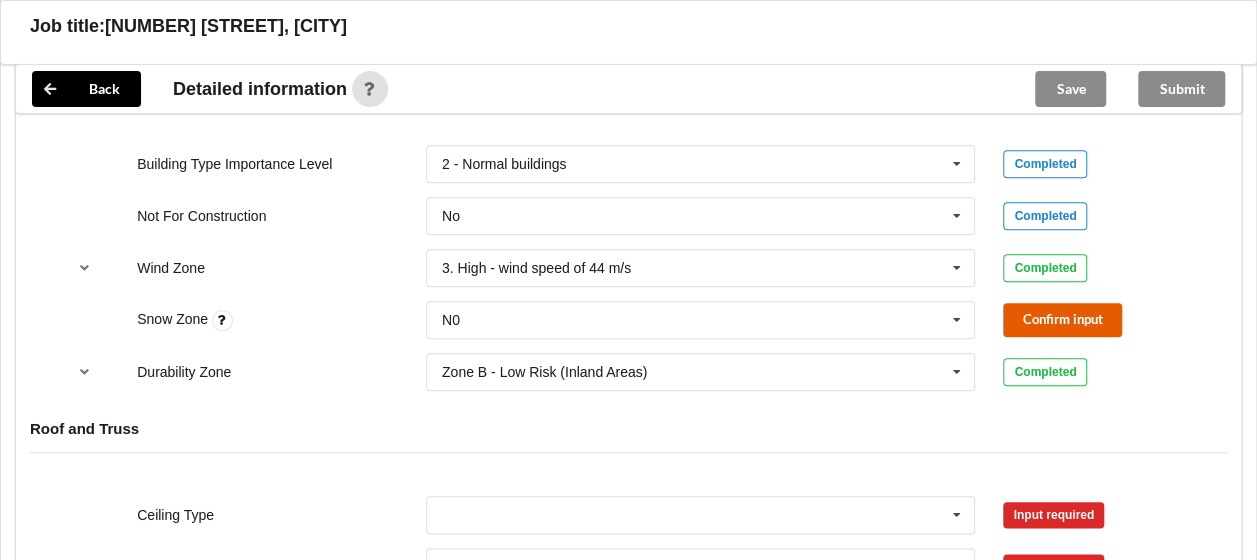 click on "Confirm input" at bounding box center [1062, 319] 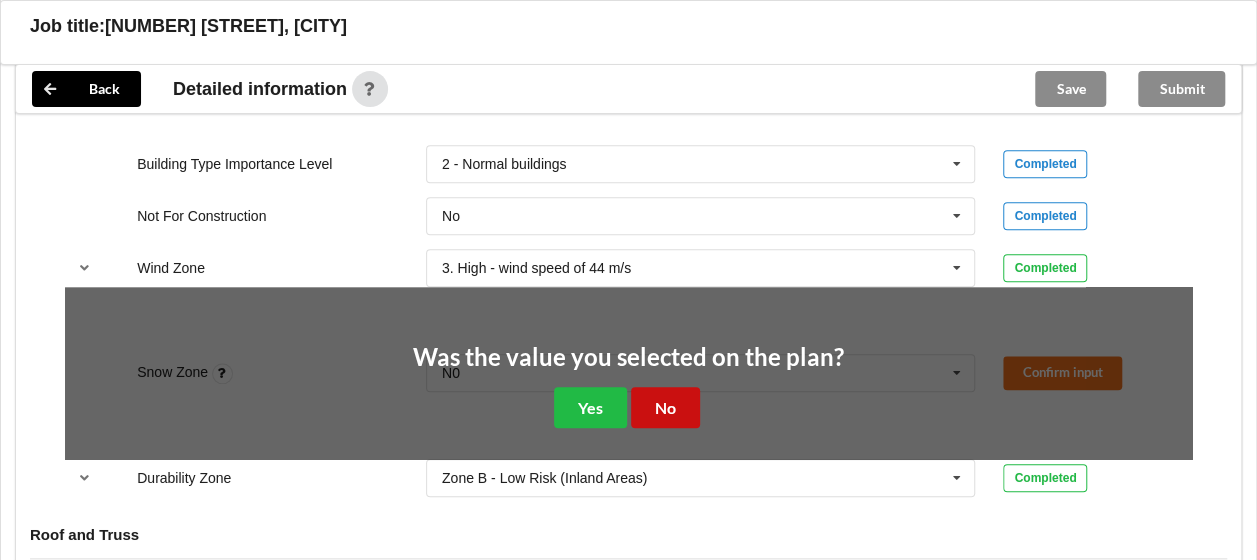 click on "No" at bounding box center (665, 407) 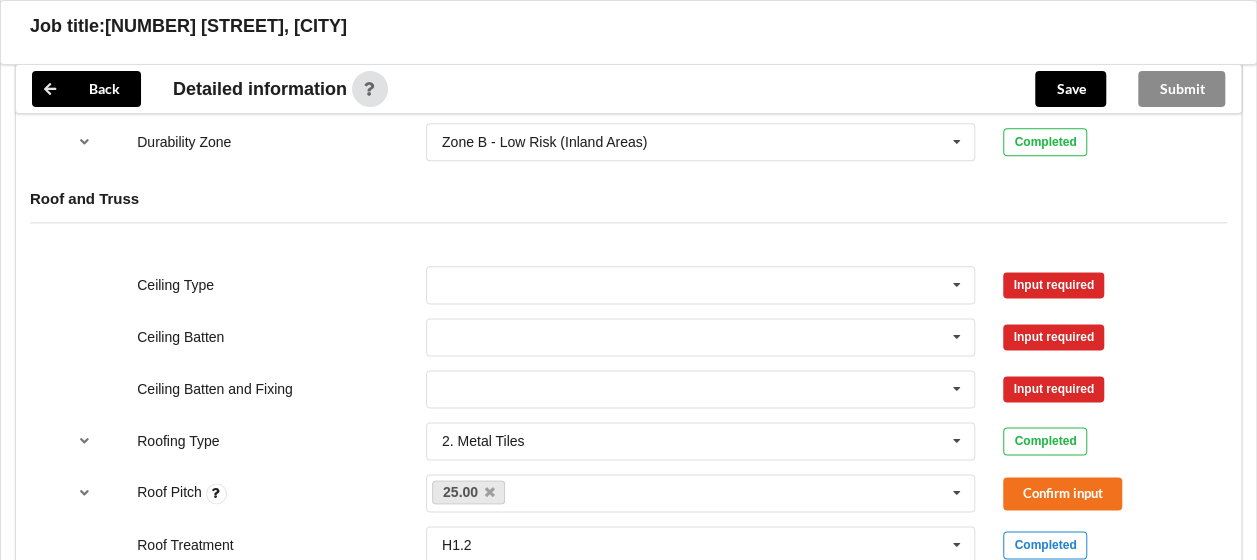 scroll, scrollTop: 1100, scrollLeft: 0, axis: vertical 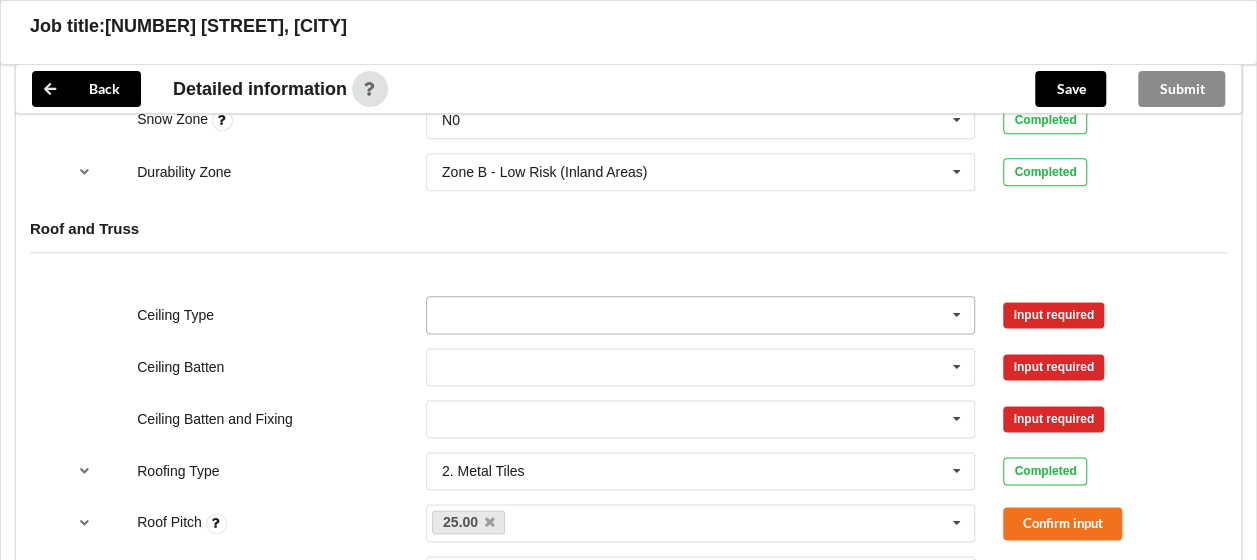 click at bounding box center [702, 315] 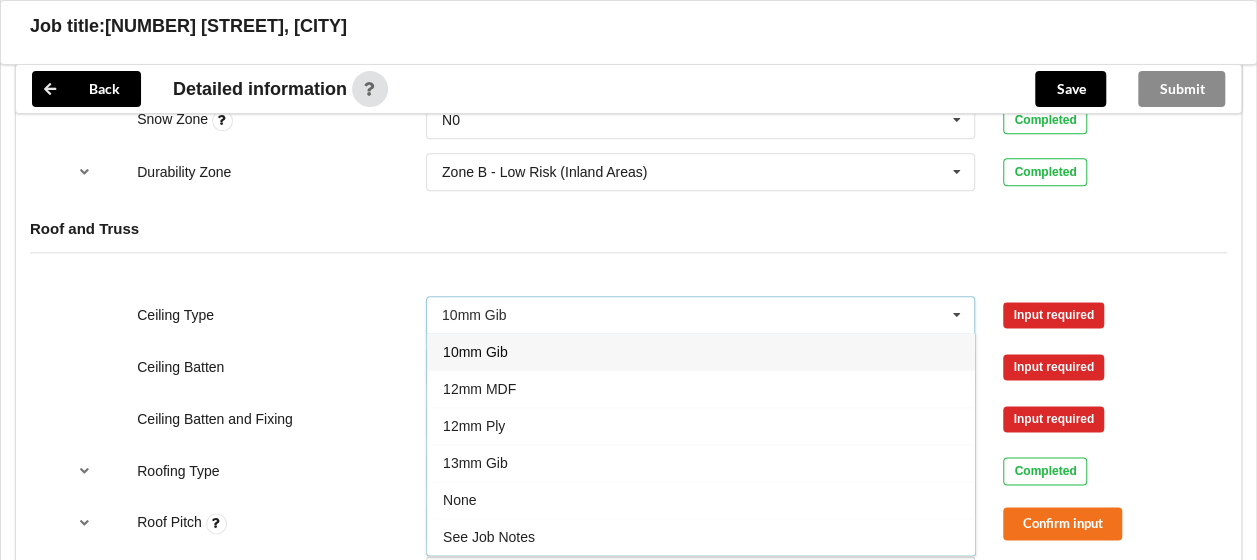 click on "10mm Gib" at bounding box center (475, 352) 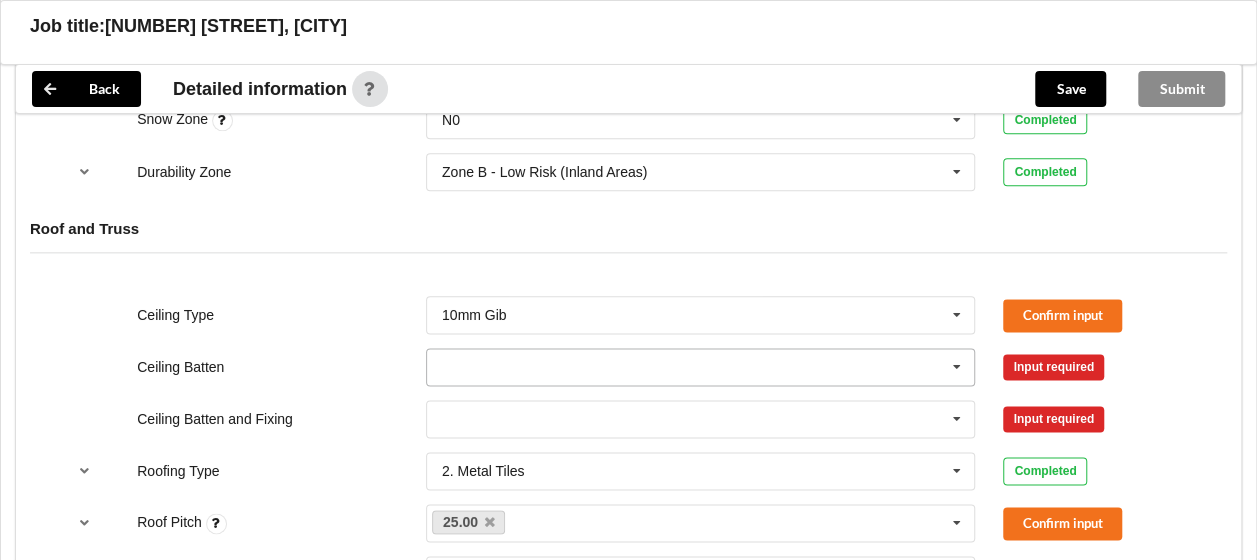 click at bounding box center (702, 367) 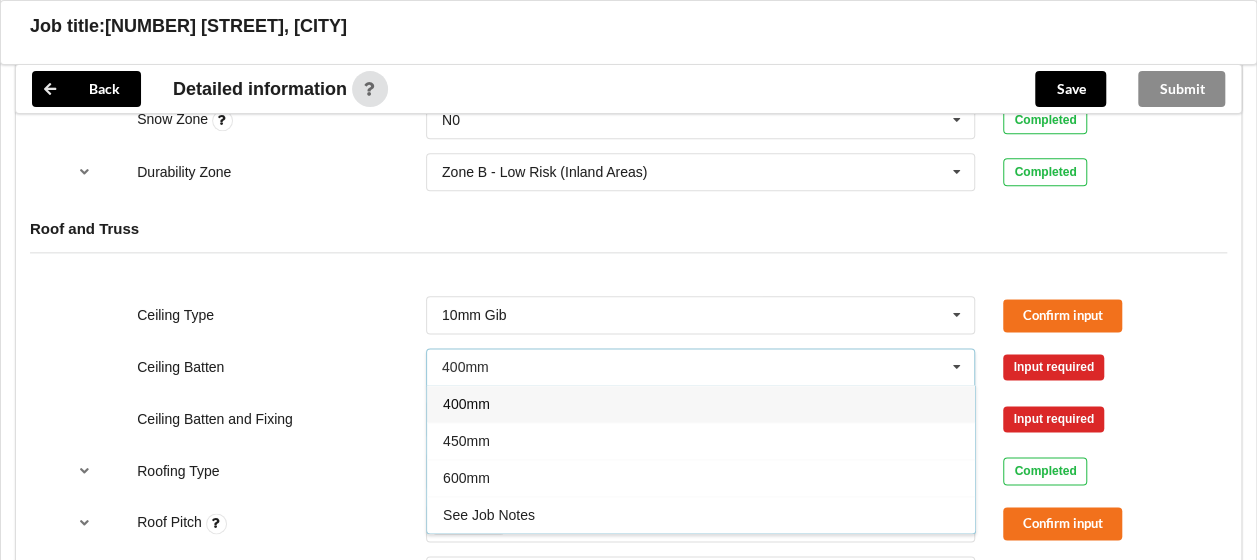click on "400mm" at bounding box center [701, 403] 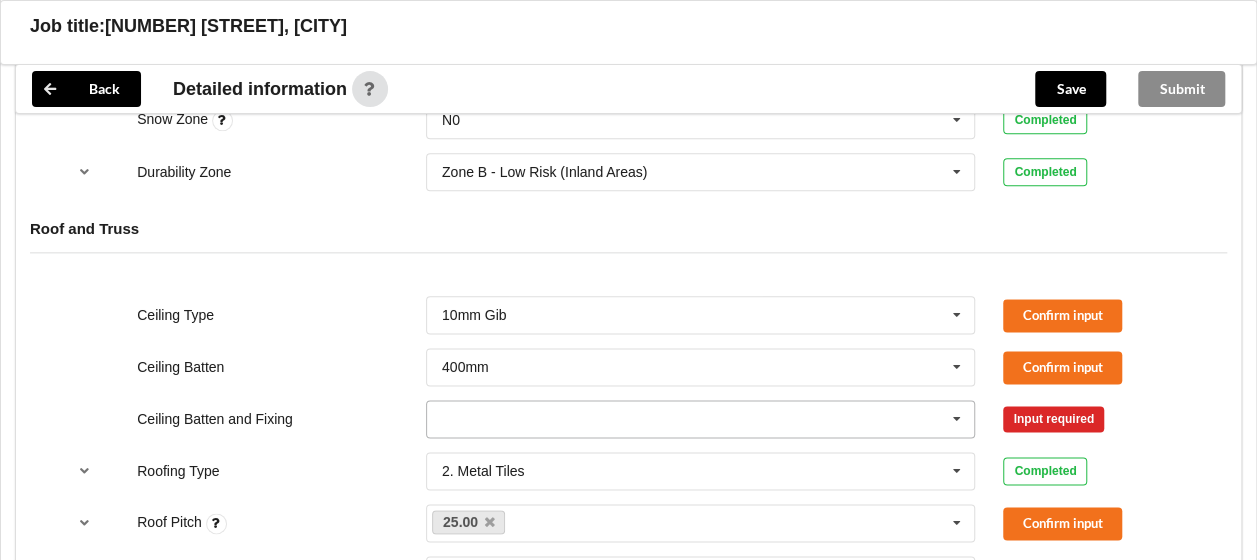 click at bounding box center (702, 419) 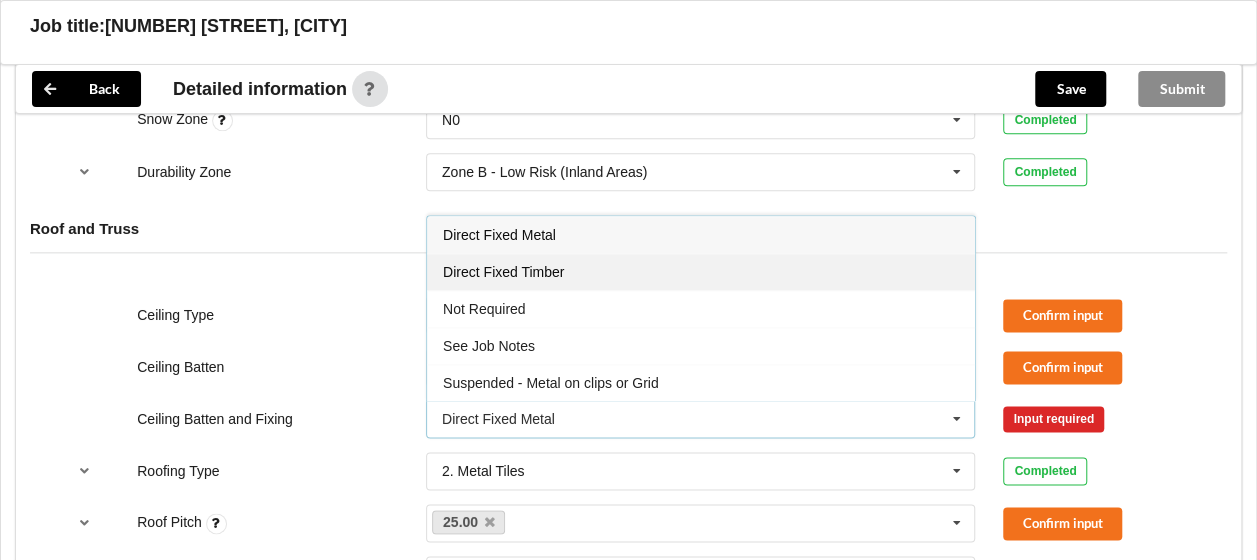 click on "Direct Fixed Timber" at bounding box center (503, 272) 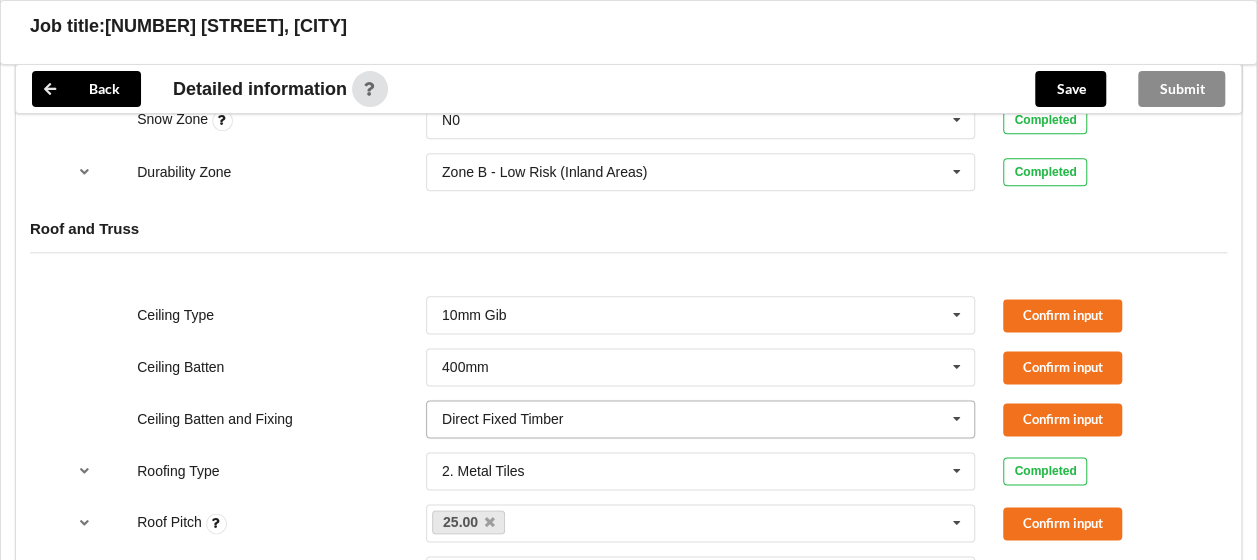 click at bounding box center [702, 419] 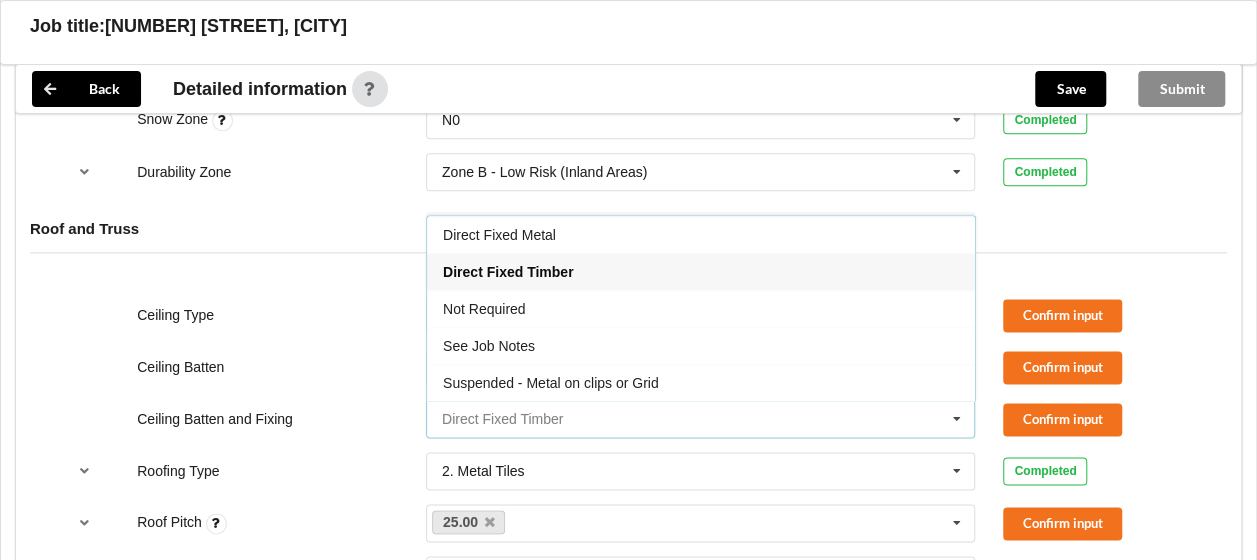 click at bounding box center (702, 419) 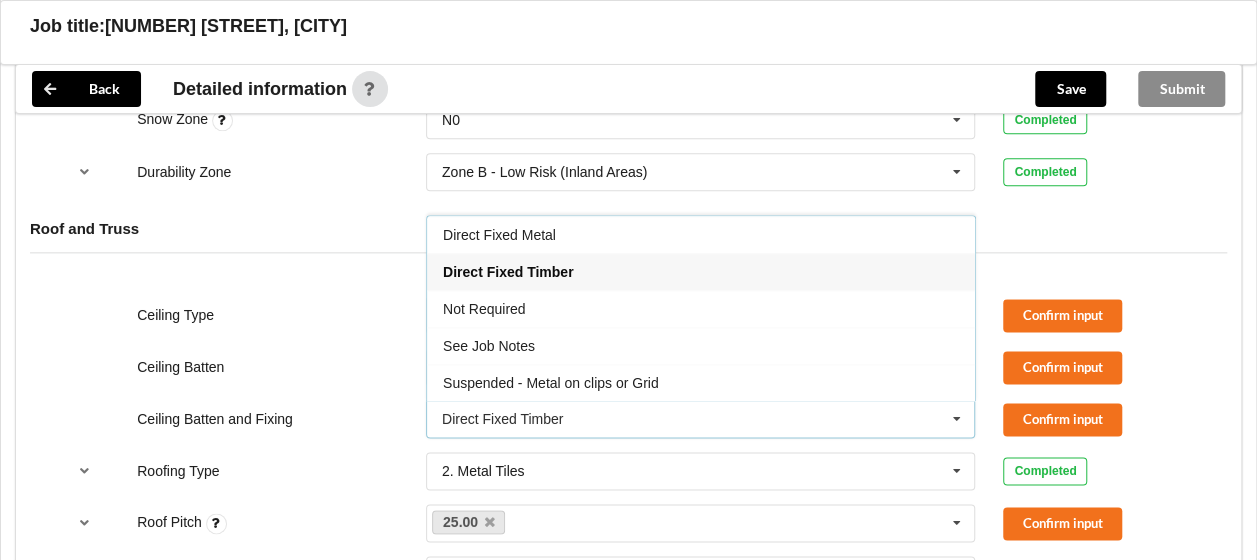 click on "Ceiling Type" at bounding box center [267, 315] 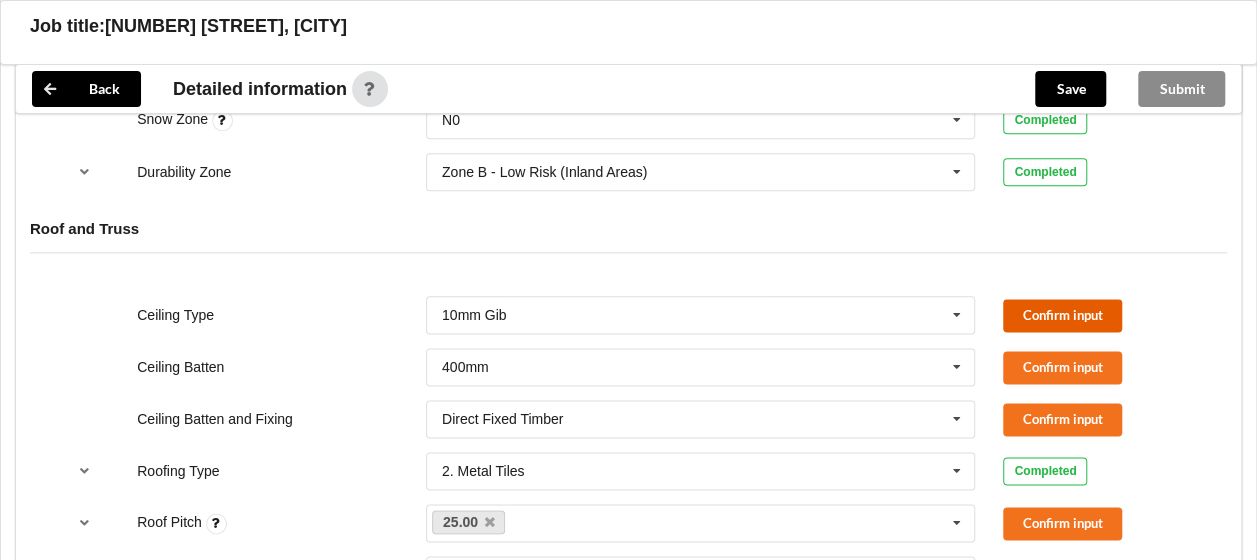 click on "Confirm input" at bounding box center [1062, 315] 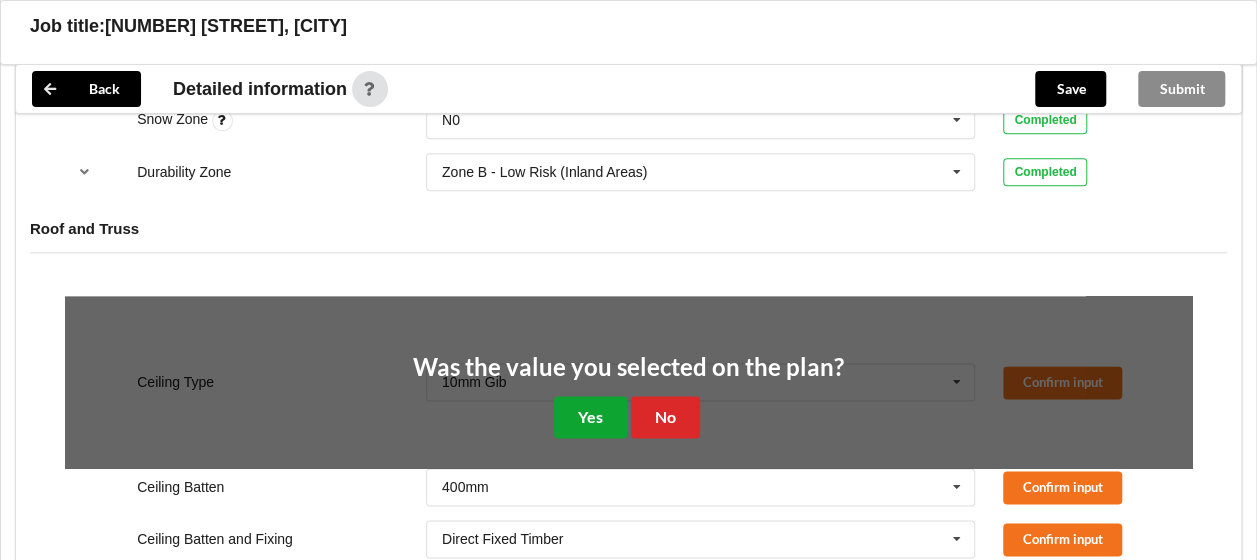 click on "Yes" at bounding box center (590, 416) 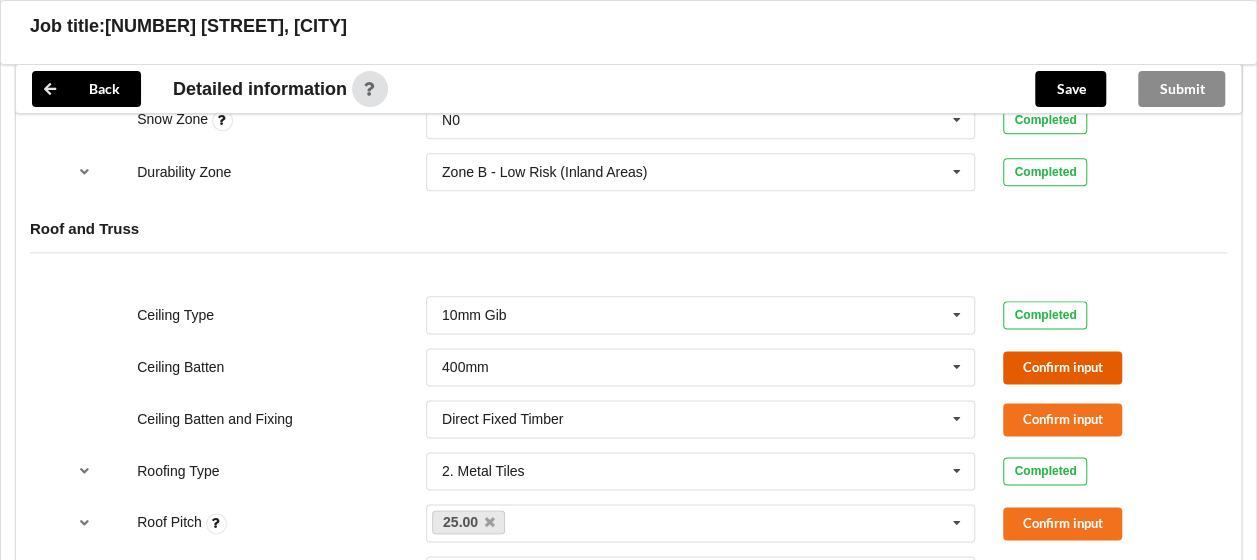 click on "Confirm input" at bounding box center [1062, 367] 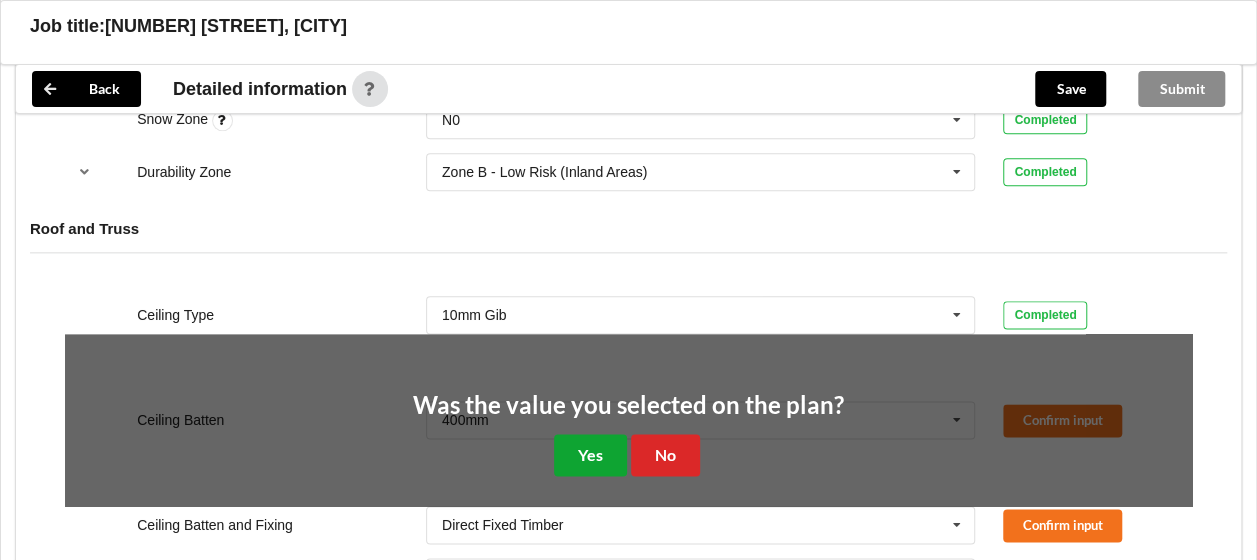 click on "Yes" at bounding box center (590, 454) 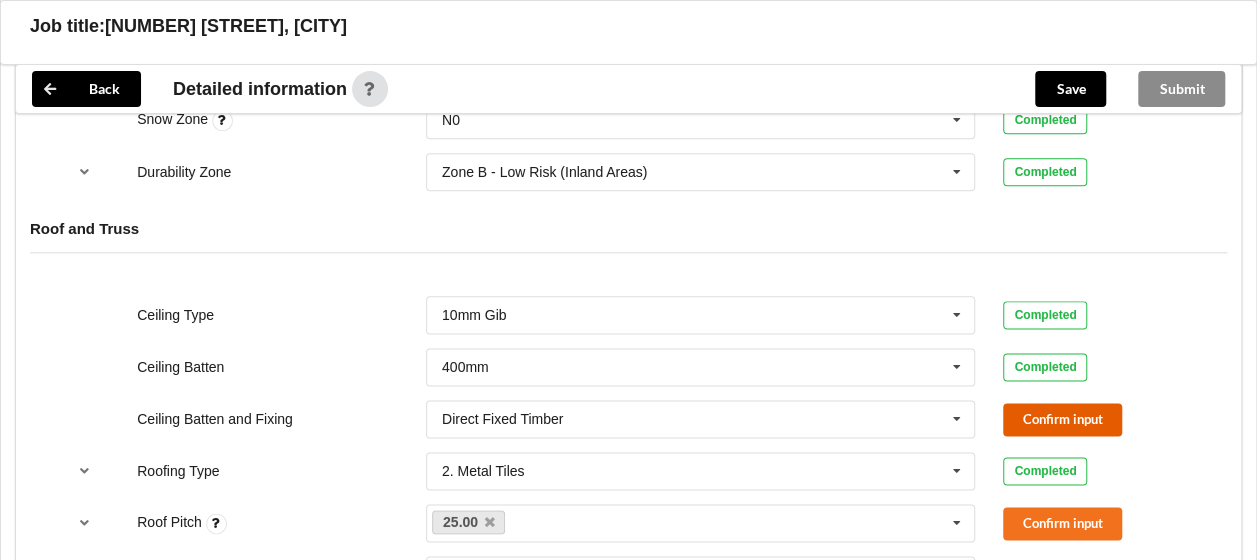click on "Confirm input" at bounding box center (1062, 419) 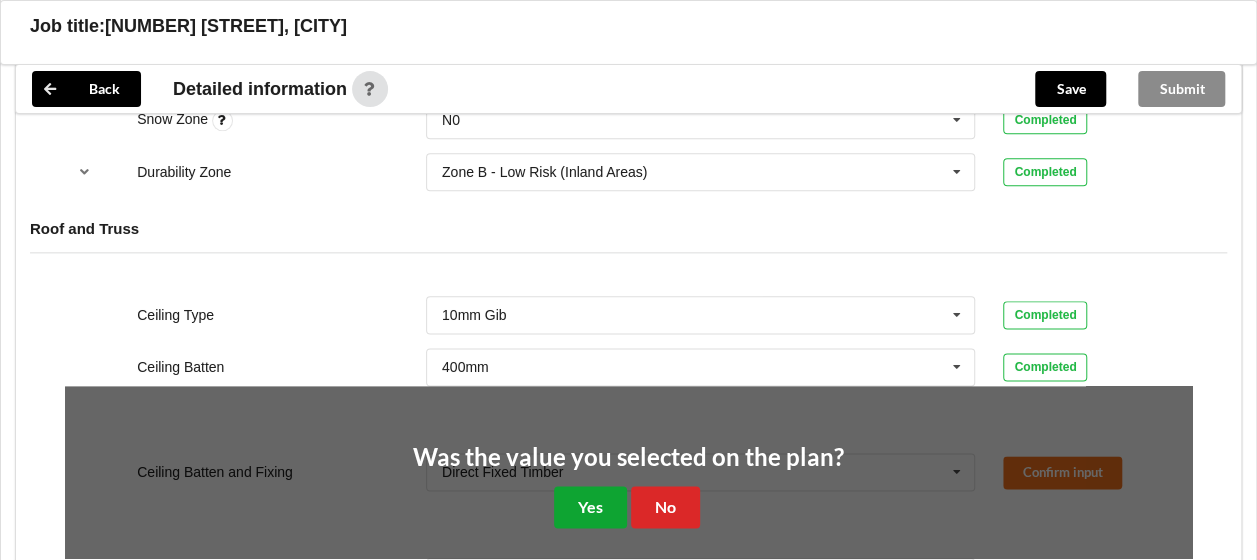 click on "Yes" at bounding box center (590, 506) 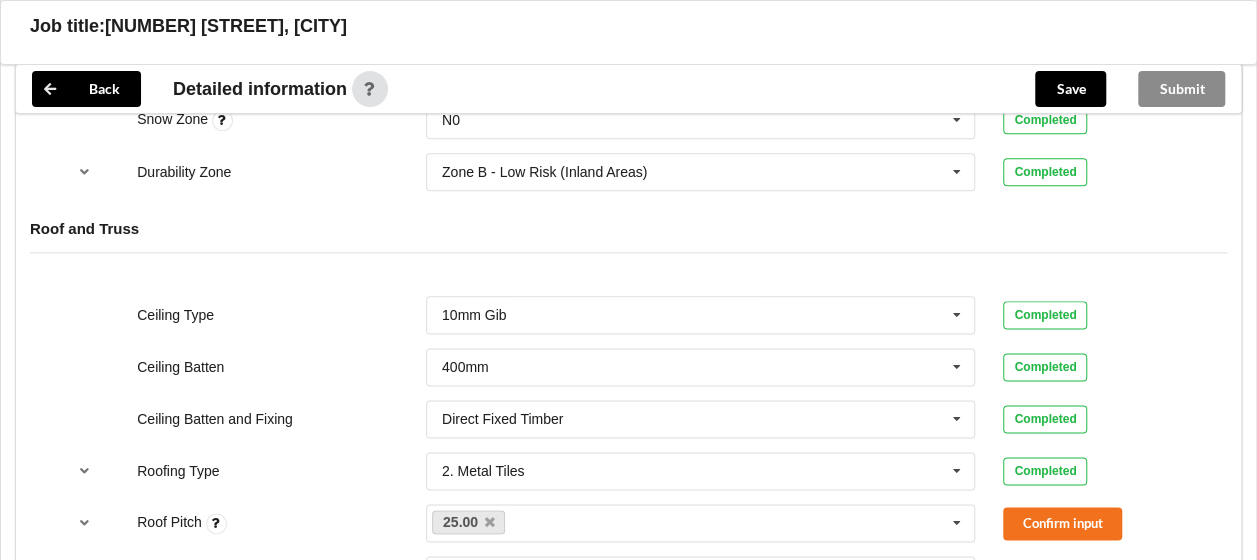 scroll, scrollTop: 1300, scrollLeft: 0, axis: vertical 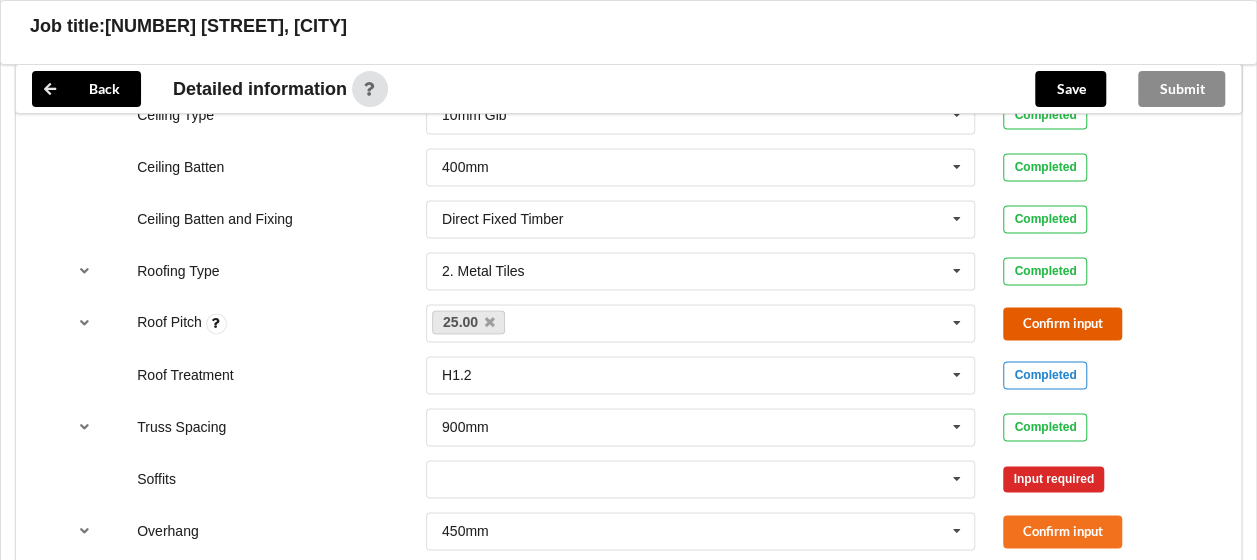 click on "Confirm input" at bounding box center [1062, 323] 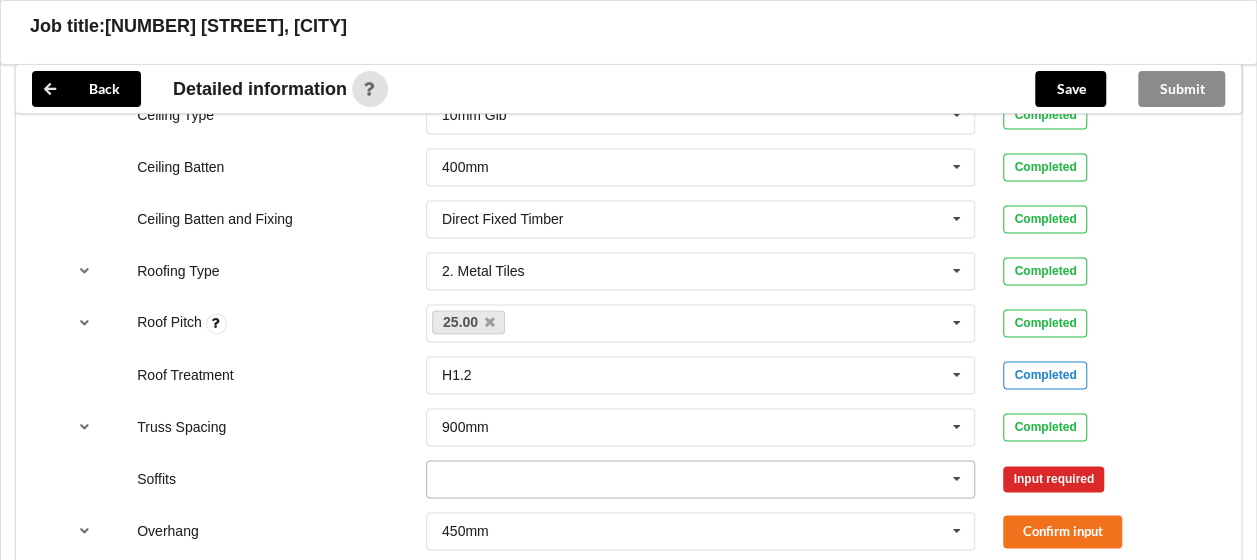 click at bounding box center [702, 479] 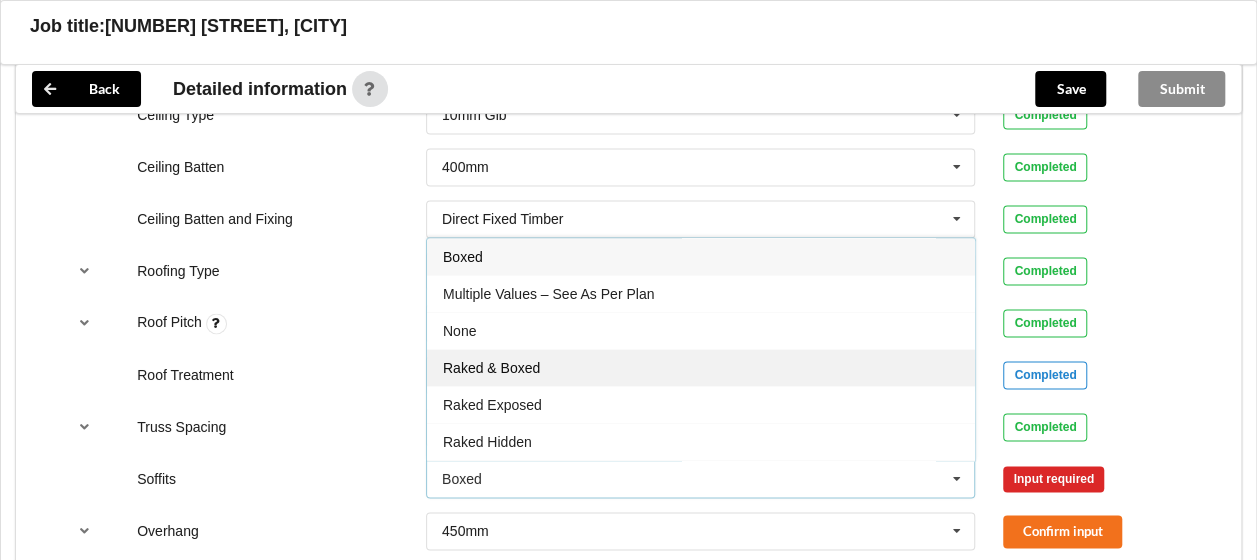 click on "Raked & Boxed" at bounding box center (491, 368) 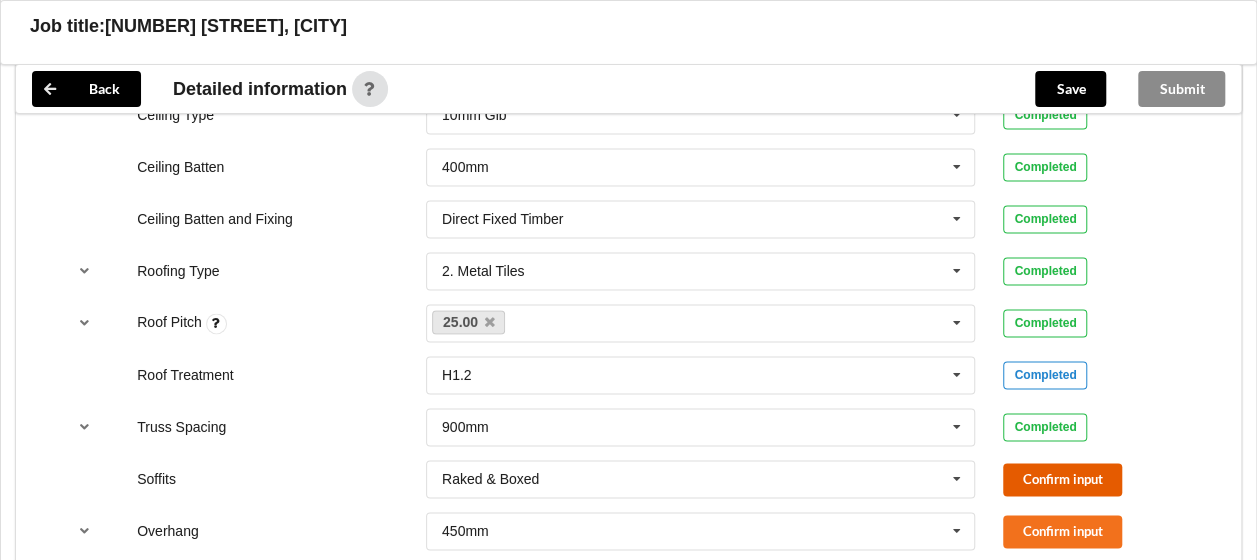 click on "Confirm input" at bounding box center (1062, 479) 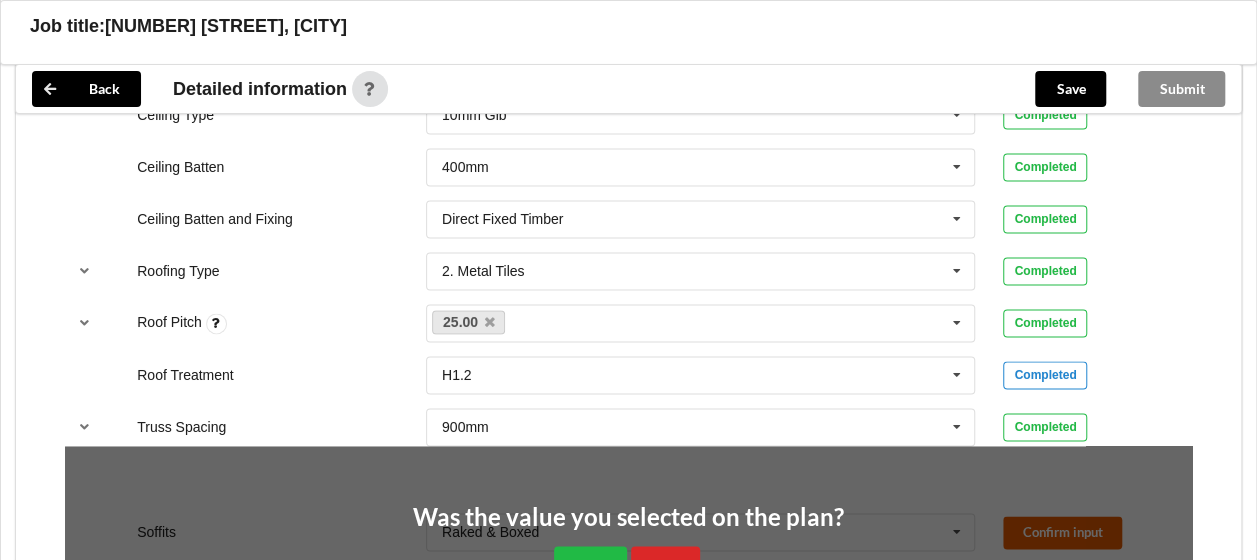 scroll, scrollTop: 1500, scrollLeft: 0, axis: vertical 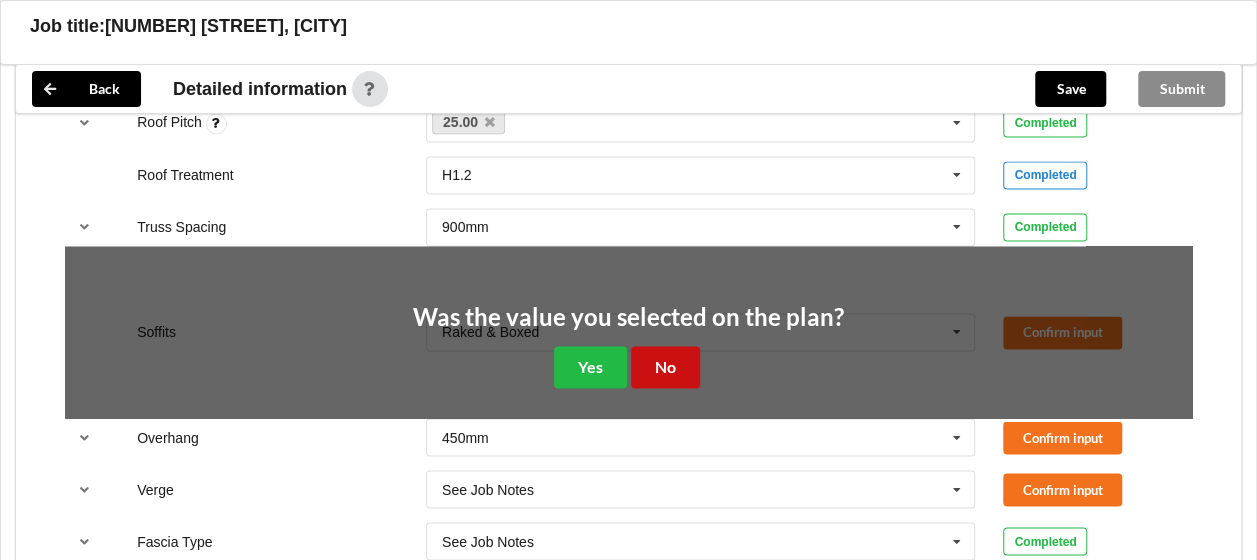 click on "No" at bounding box center [665, 366] 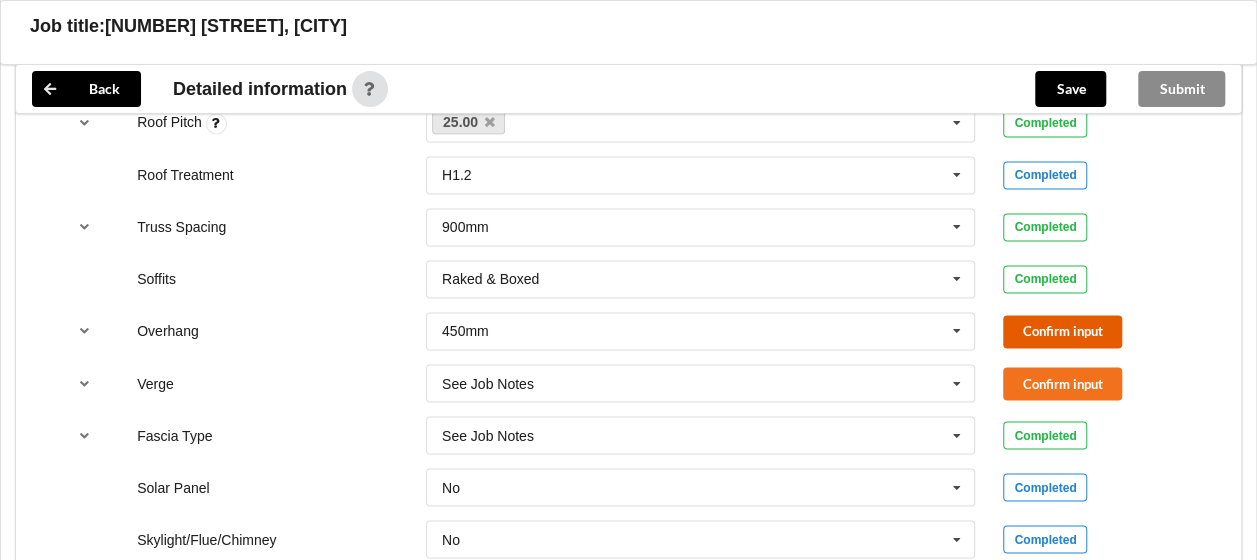 click on "Confirm input" at bounding box center (1062, 331) 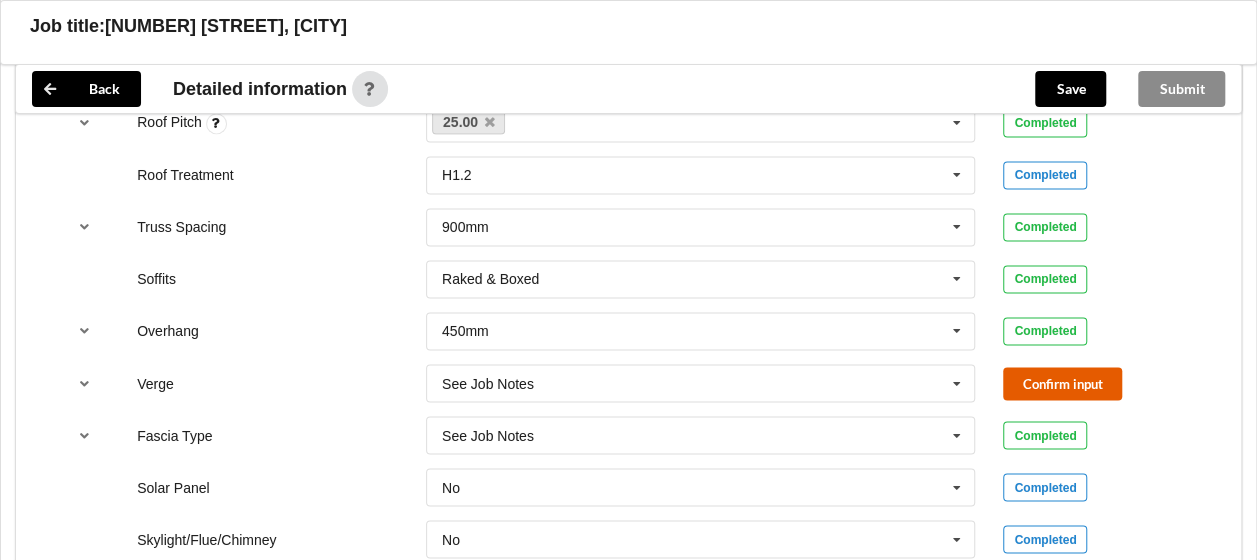 click on "Confirm input" at bounding box center [1062, 383] 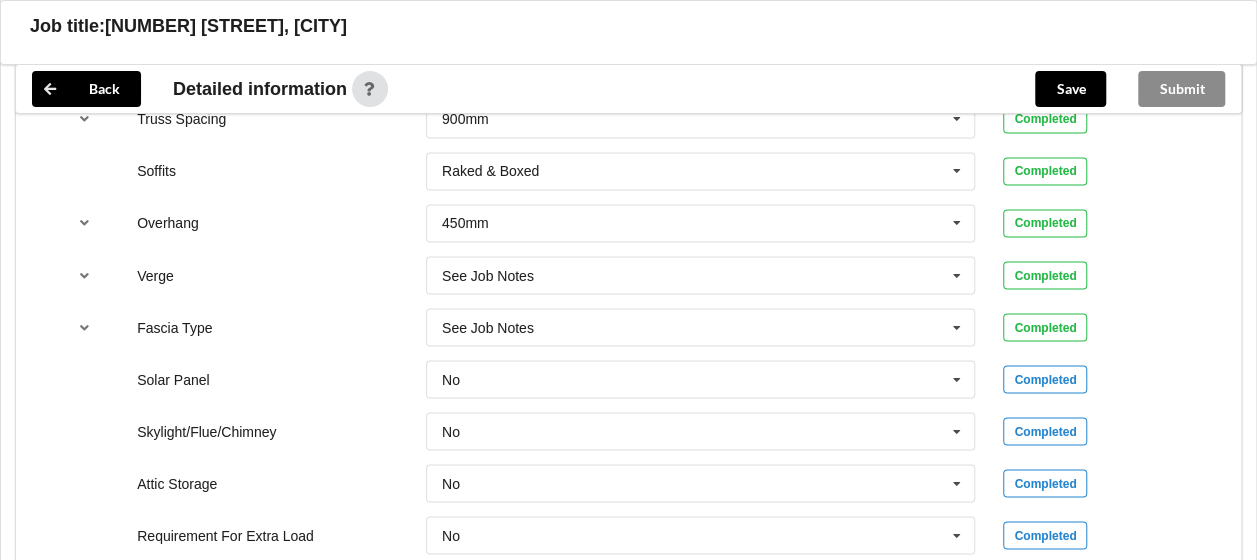 scroll, scrollTop: 1800, scrollLeft: 0, axis: vertical 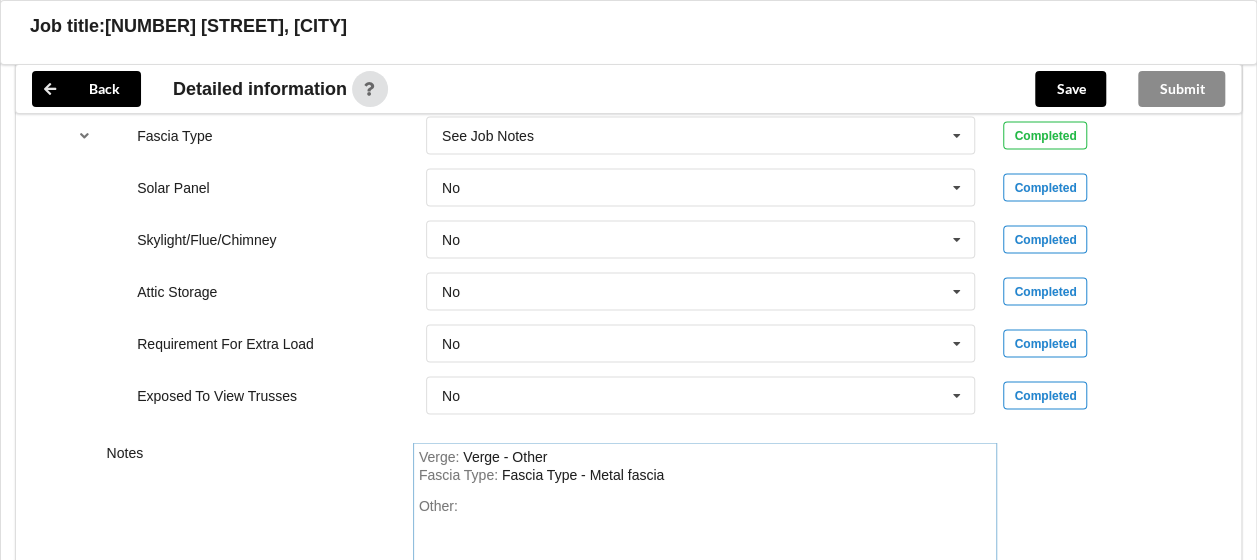 click on "Other:" at bounding box center [705, 567] 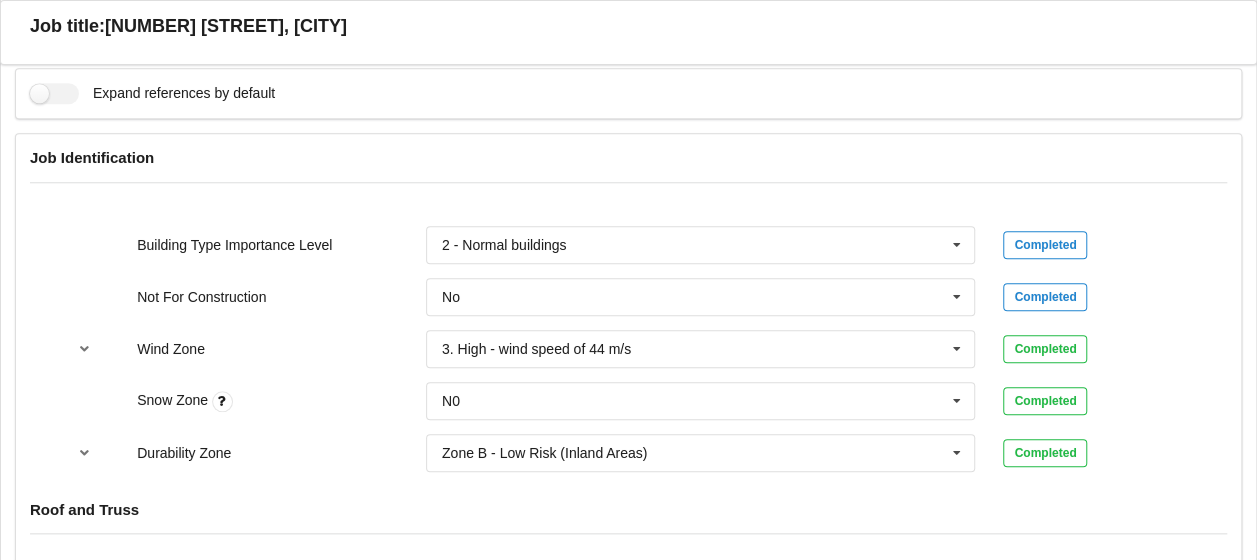 scroll, scrollTop: 821, scrollLeft: 0, axis: vertical 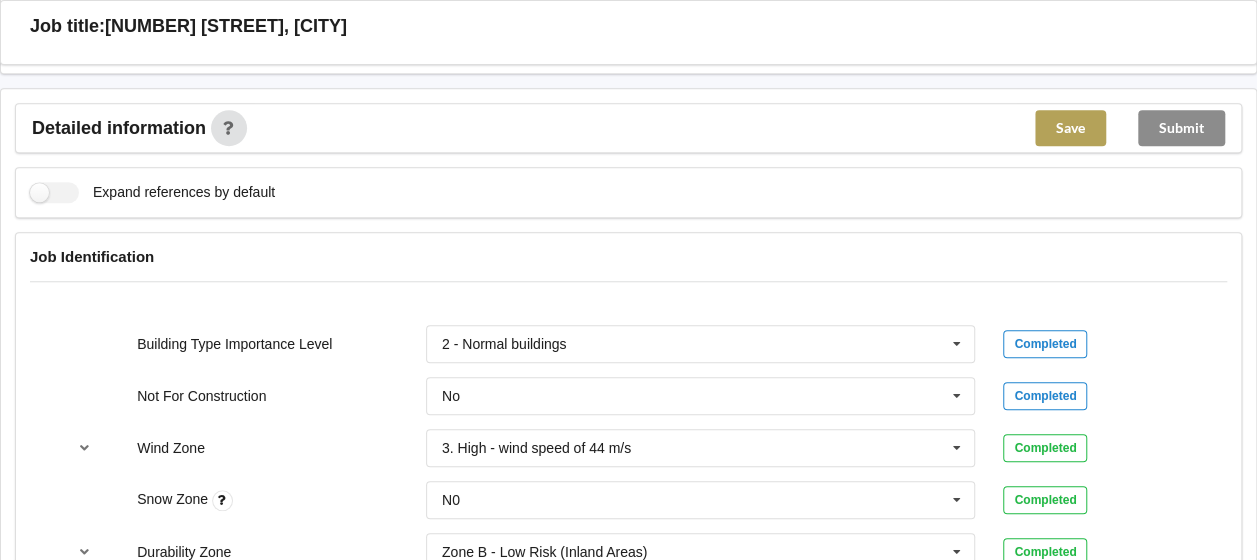 click on "Save" at bounding box center [1070, 128] 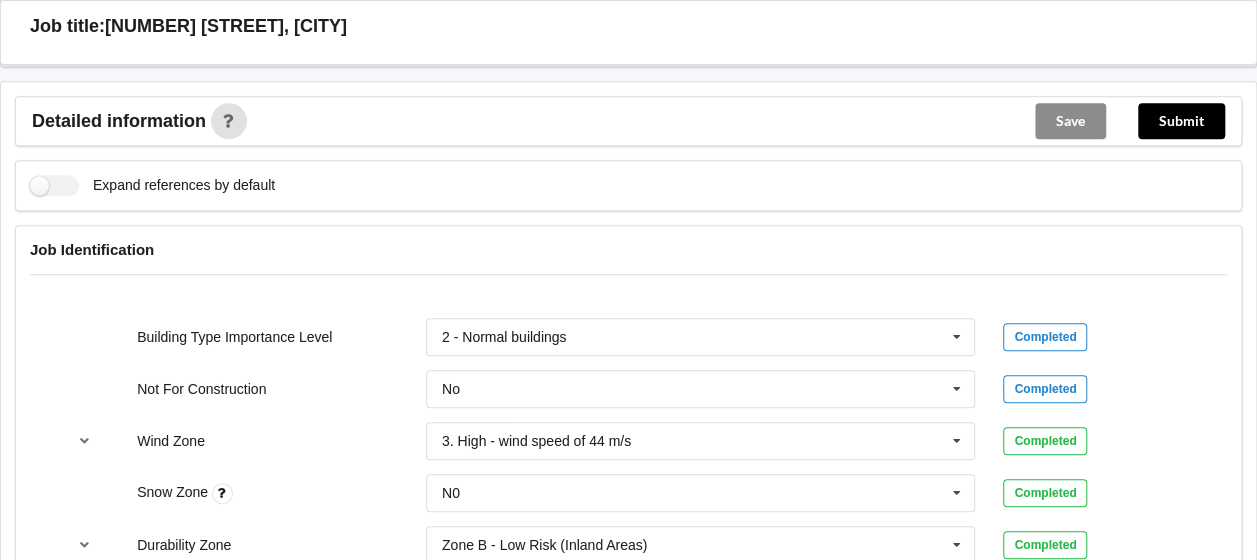scroll, scrollTop: 421, scrollLeft: 0, axis: vertical 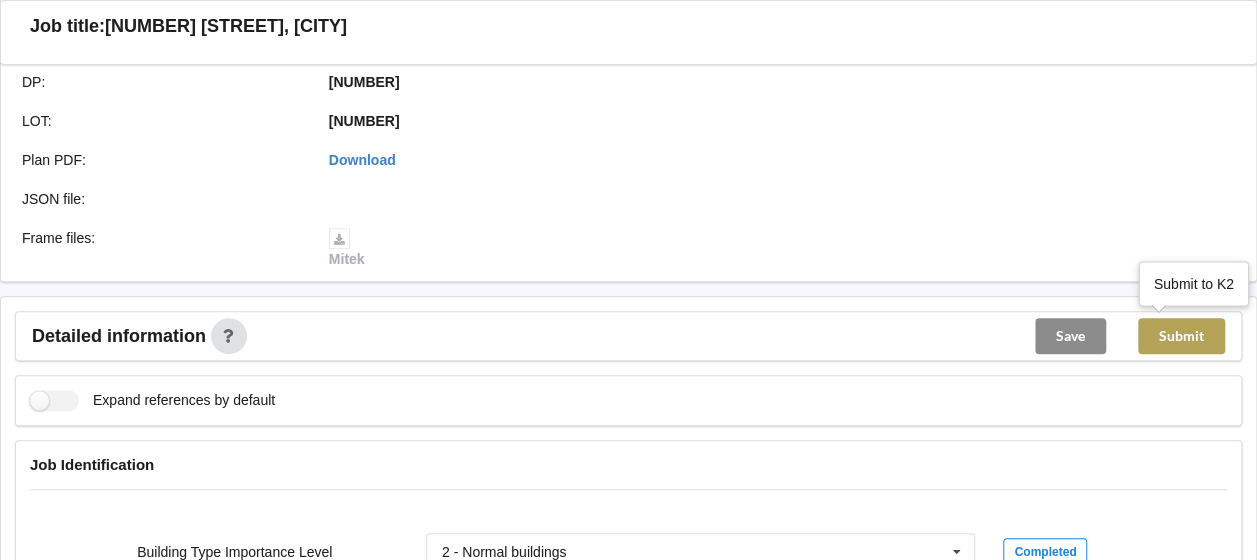 click on "Submit" at bounding box center [1181, 336] 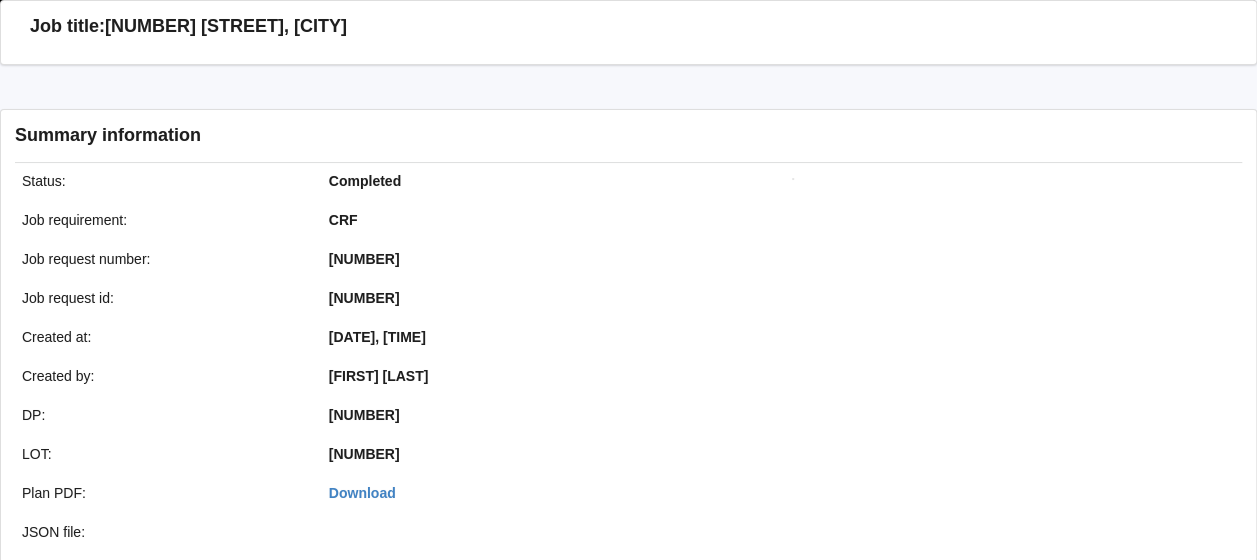 scroll, scrollTop: 421, scrollLeft: 0, axis: vertical 